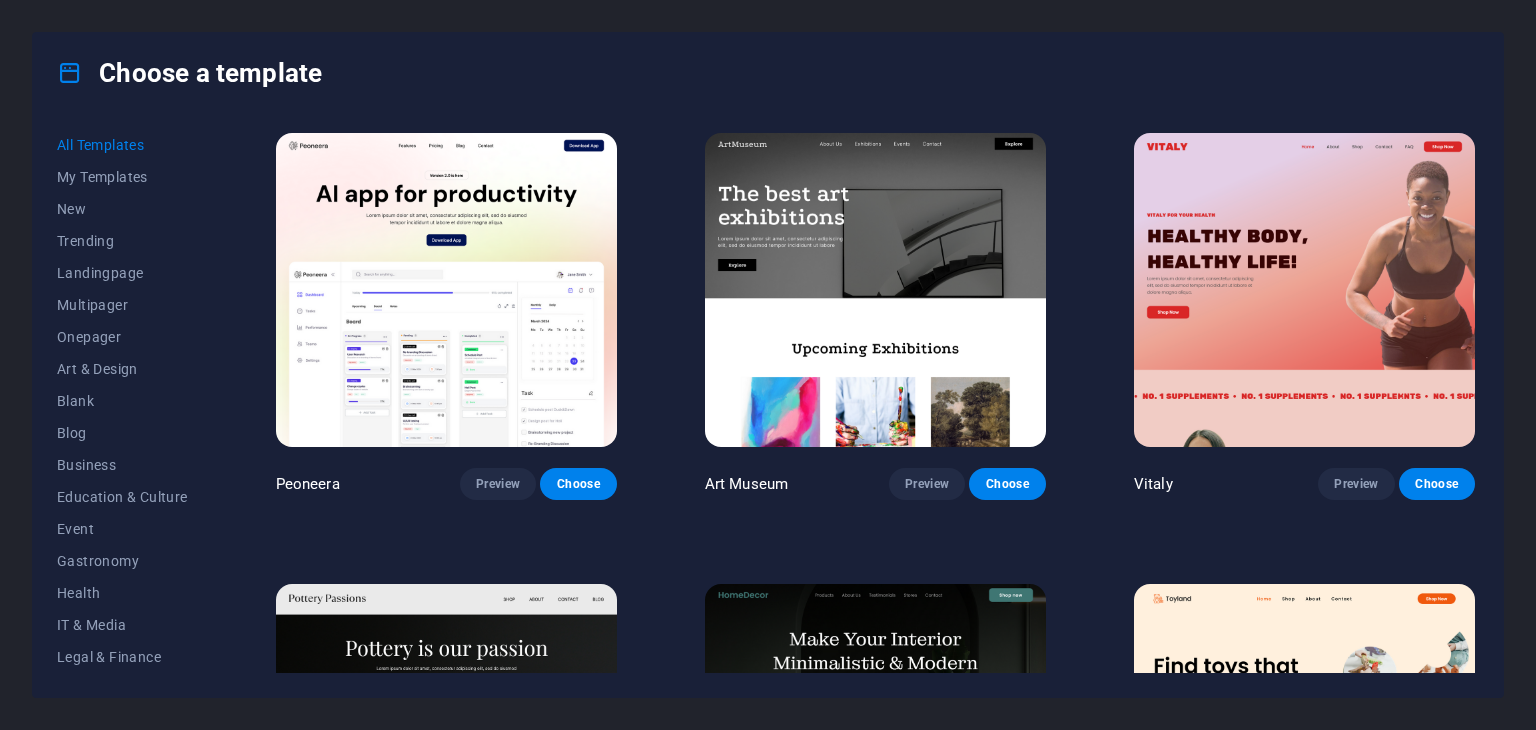 scroll, scrollTop: 0, scrollLeft: 0, axis: both 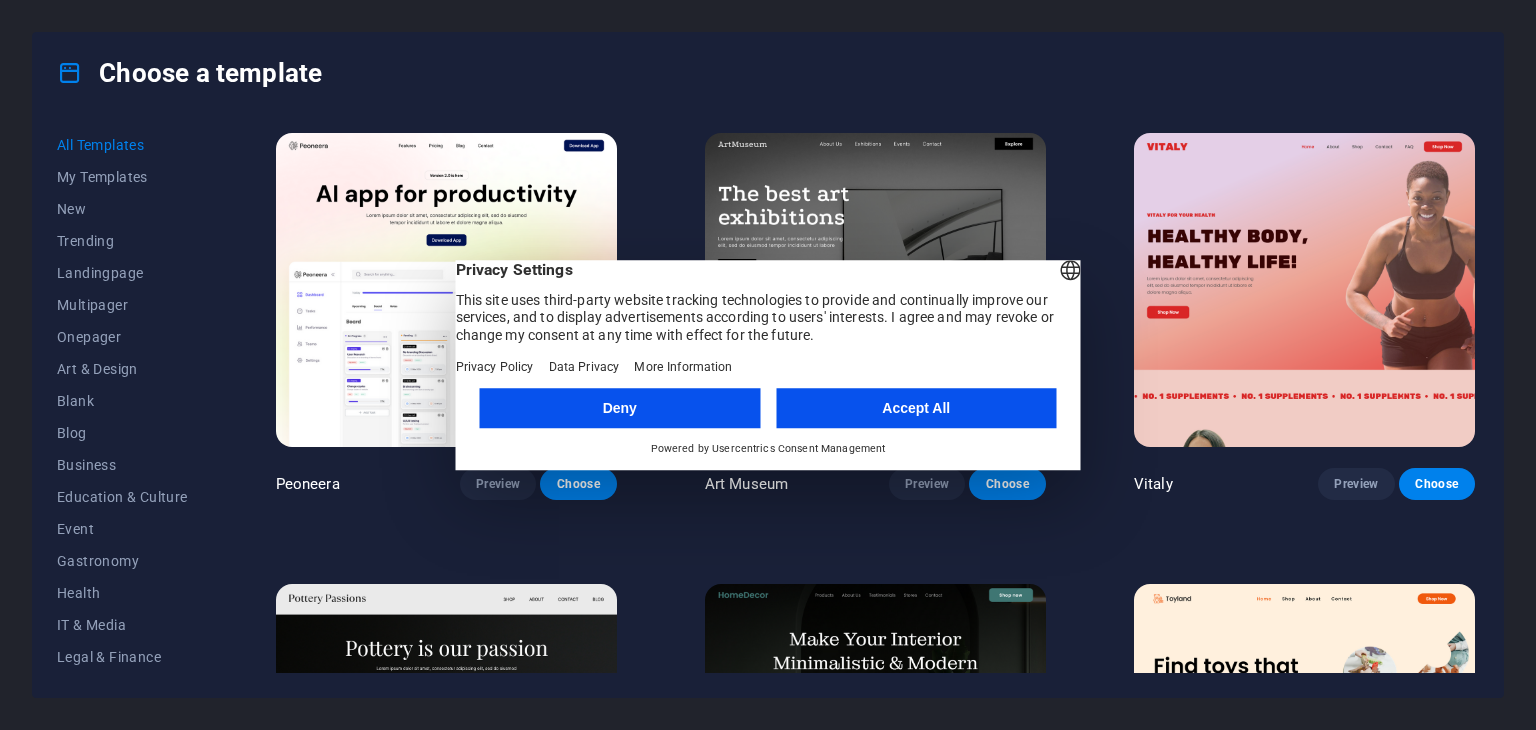 click on "Accept All" at bounding box center [916, 408] 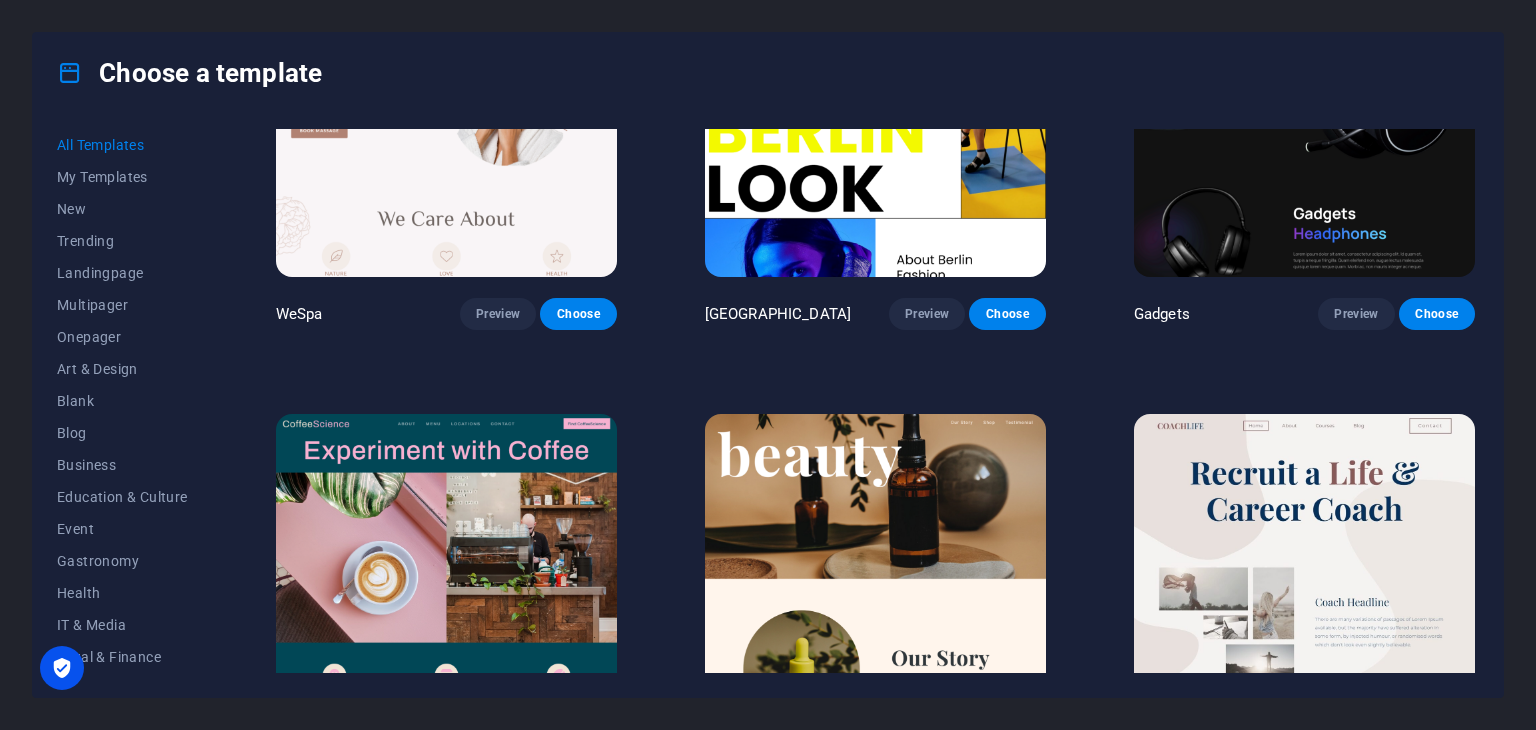 scroll, scrollTop: 5603, scrollLeft: 0, axis: vertical 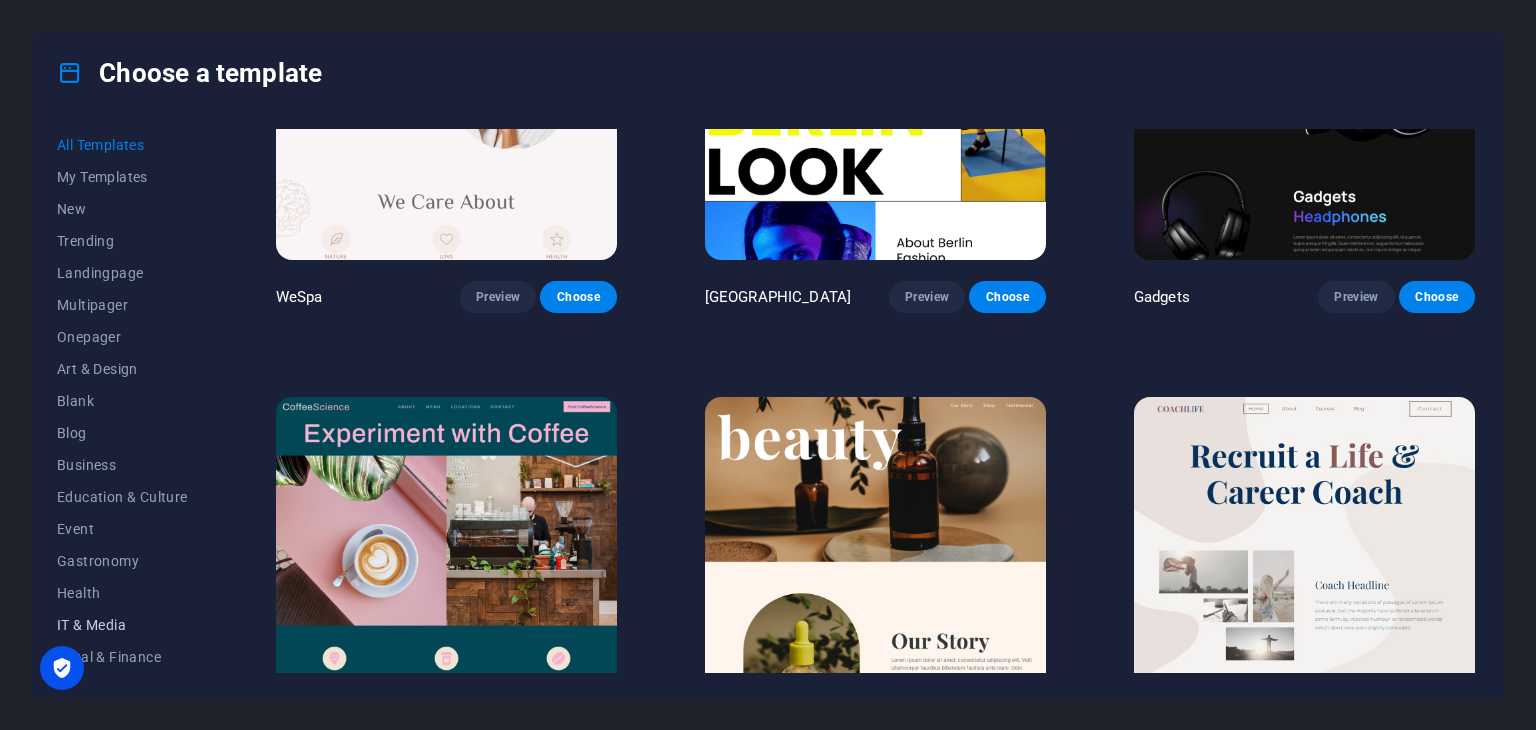 click on "IT & Media" at bounding box center (122, 625) 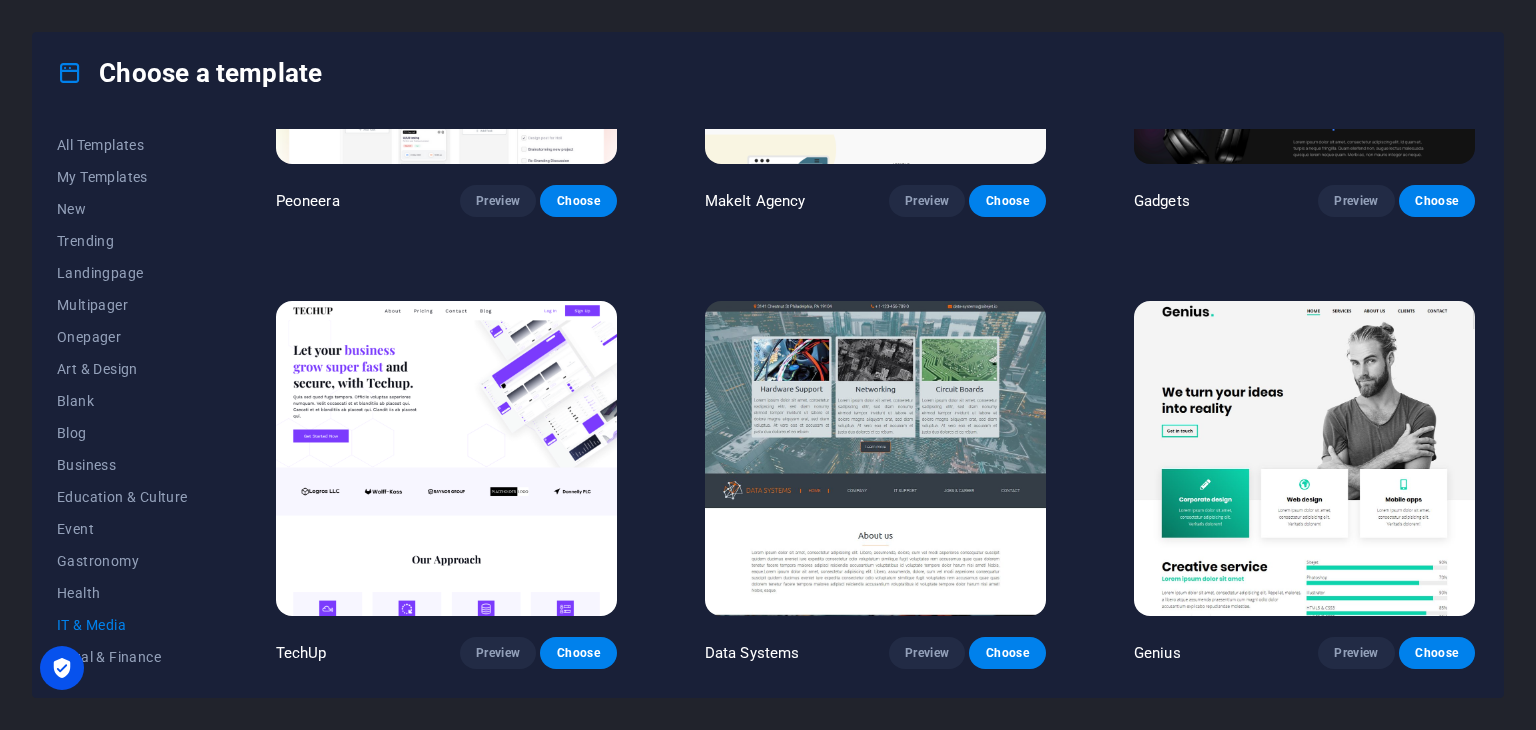 scroll, scrollTop: 284, scrollLeft: 0, axis: vertical 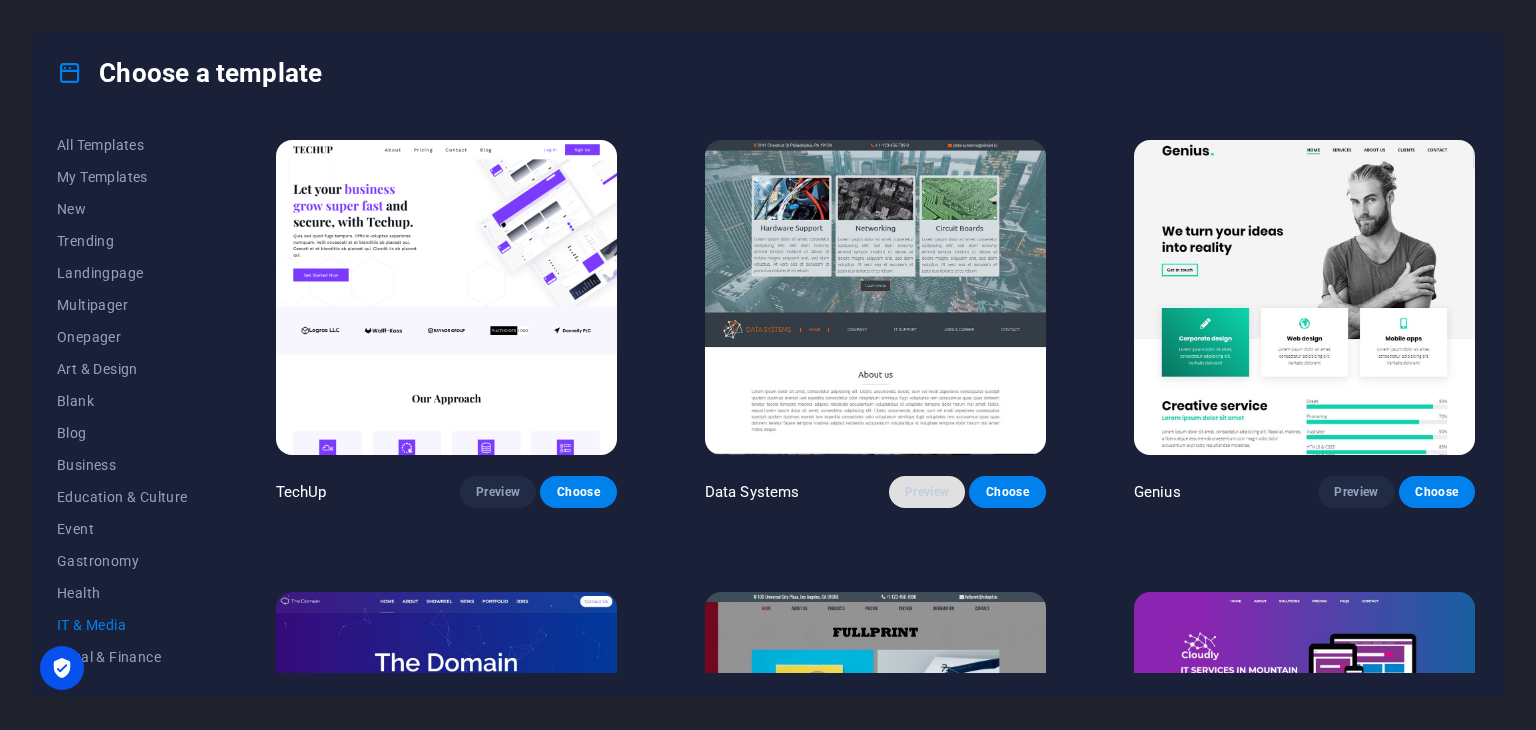 click on "Preview" at bounding box center [927, 492] 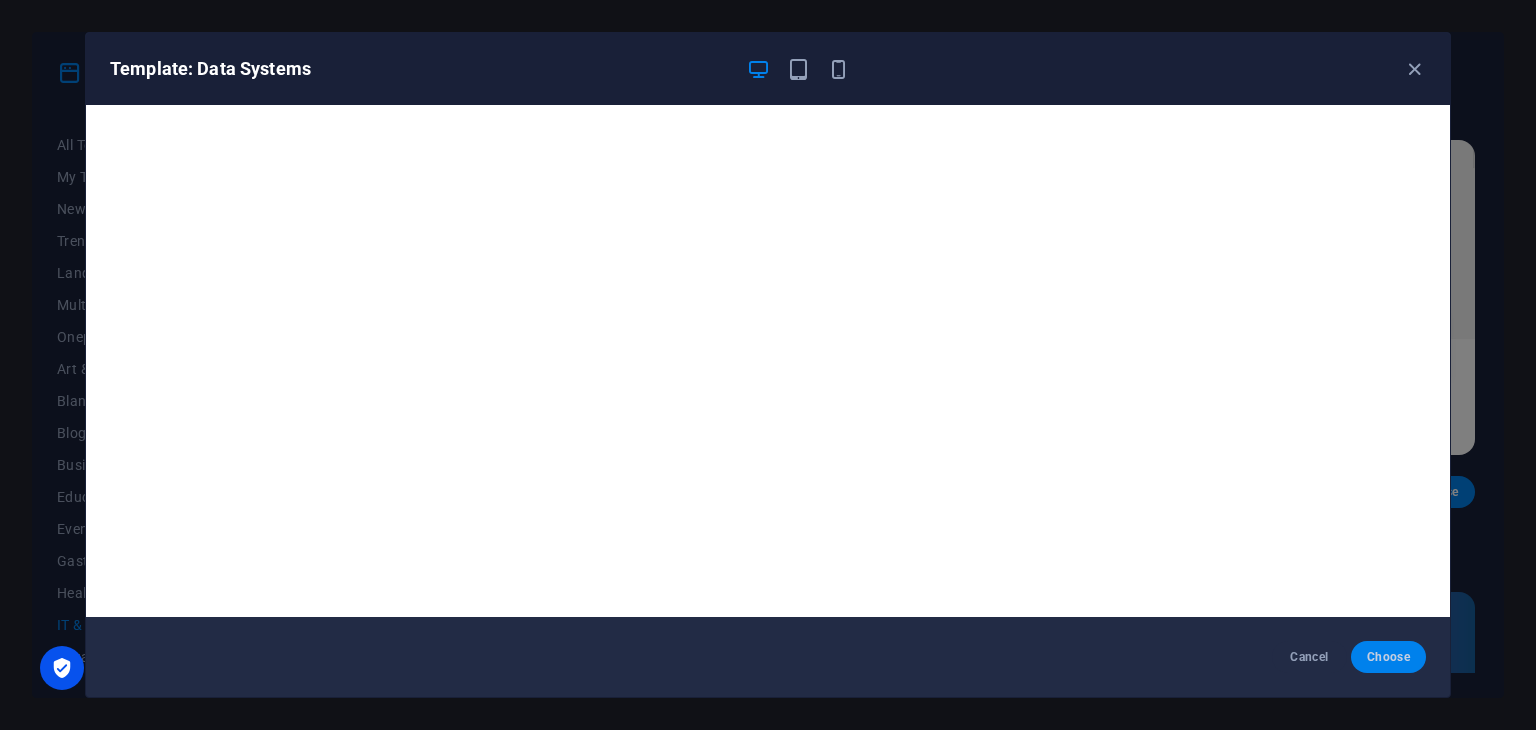 click on "Choose" at bounding box center (1388, 657) 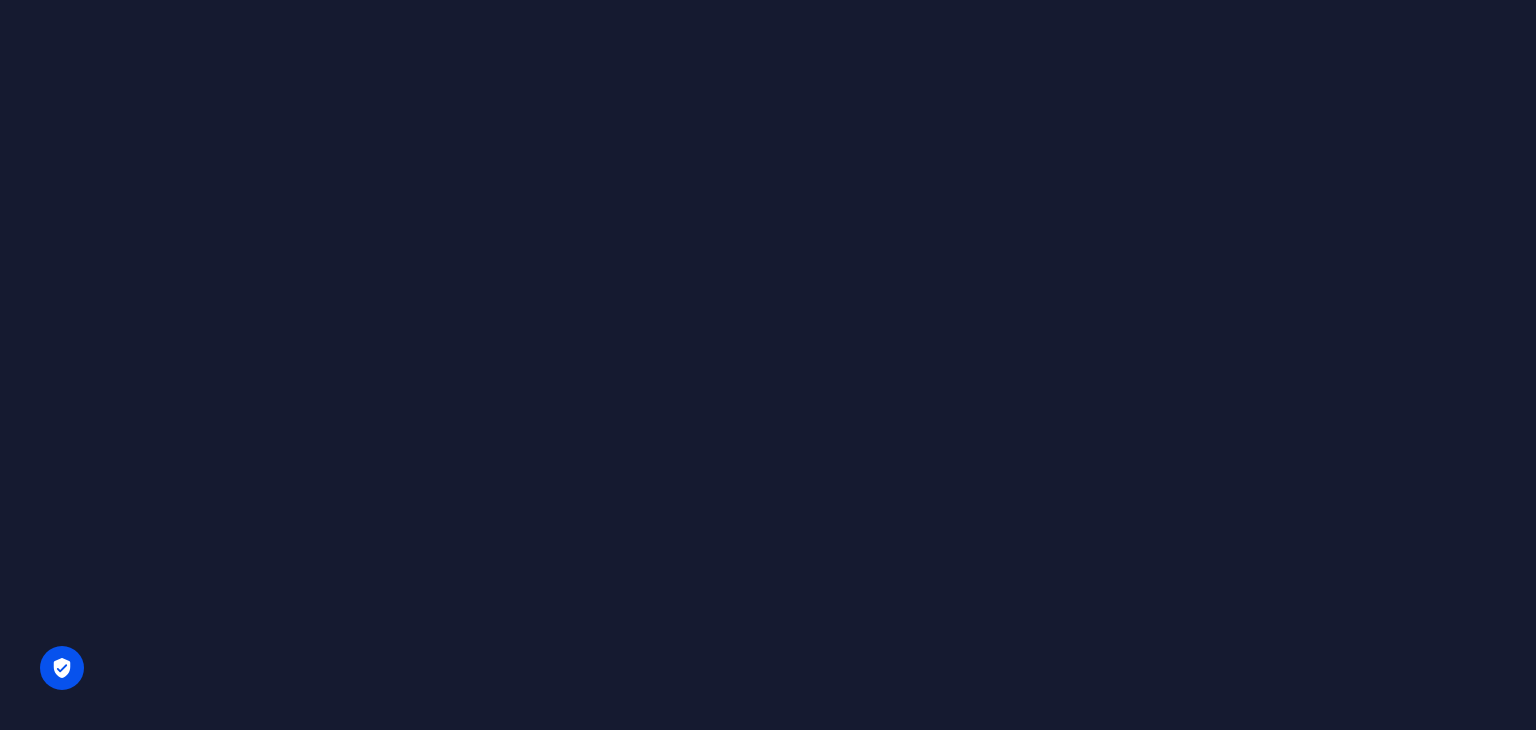 scroll, scrollTop: 0, scrollLeft: 0, axis: both 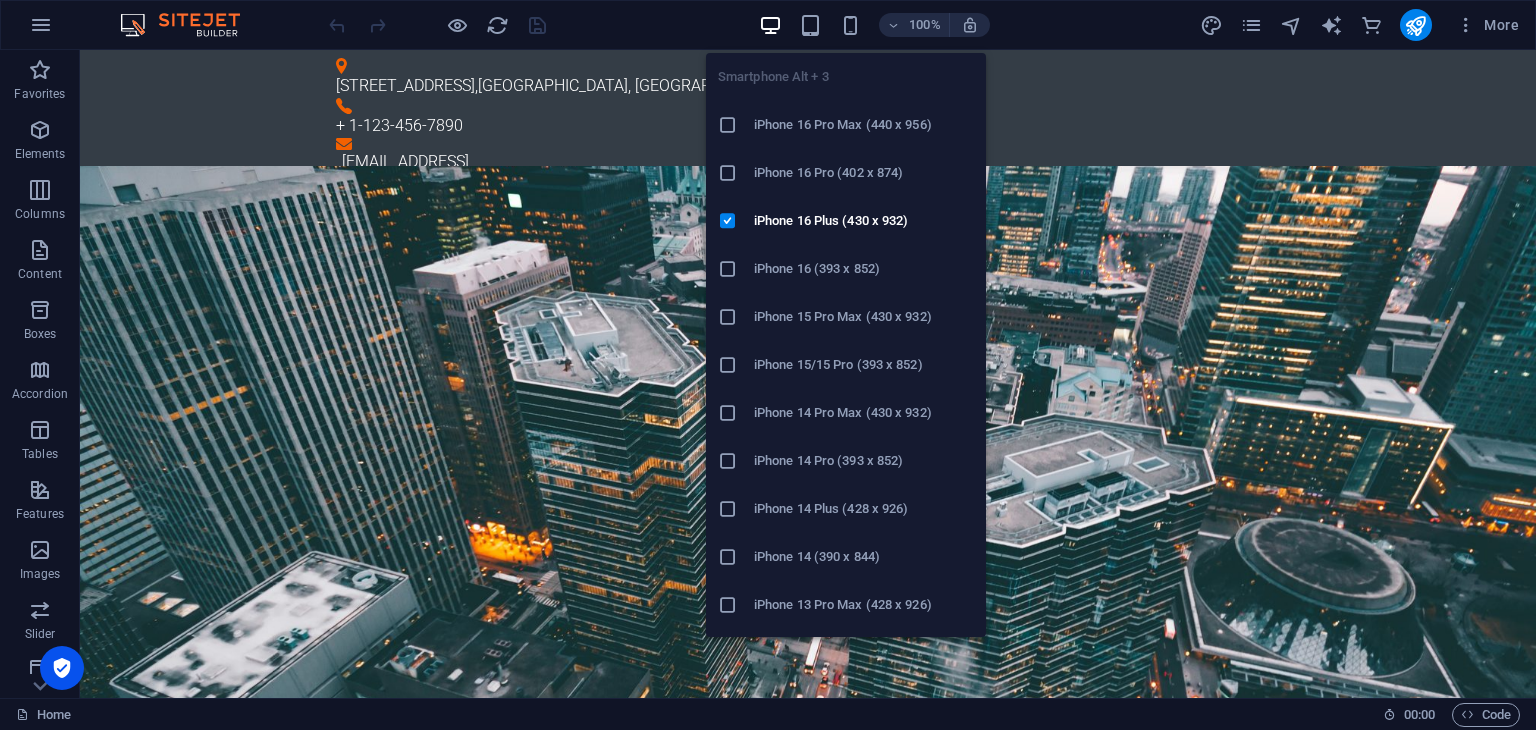 click on "Smartphone Alt + 3 iPhone 16 Pro Max (440 x 956) iPhone 16 Pro (402 x 874) iPhone 16 Plus (430 x 932) iPhone 16 (393 x 852) iPhone 15 Pro Max (430 x 932) iPhone 15/15 Pro (393 x 852) iPhone 14 Pro Max (430 x 932) iPhone 14 Pro (393 x 852) iPhone 14 Plus (428 x 926) iPhone 14 (390 x 844) iPhone 13 Pro Max (428 x 926) iPhone 13/13 Pro (390 x 844) iPhone 13 Mini (375 x 812) iPhone SE (2nd gen) (375 x 667) Galaxy S22/S23/S24 Ultra (384 x 824) Galaxy S22/S23/S24 Plus (384 x 832) Galaxy S22/S23/S24 (360 x 780) Galaxy S21 Ultra/Plus (384 x 854) Galaxy S21 (360 x 800) Galaxy S20 FE (412 x 914) Galaxy A32 (412 x 915) Pixel 9 Pro XL (428 x 926) Pixel 9/9 Pro (412 x 915) Pixel 8/8 Pro (412 x 732) Pixel 7/7 Pro (412 x 915) Pixel 6/6 Pro (412 x 915) Huawei P60 Pro (412 x 915) Huawei Mate 50 Pro (412 x 932) Huawei P50 Pro (412 x 915) Xiaomi 13 Pro (412 x 915) Xiaomi 12 Pro (412 x 915) Xiaomi Redmi Note 12 Pro (412 x 915)" at bounding box center [846, 337] 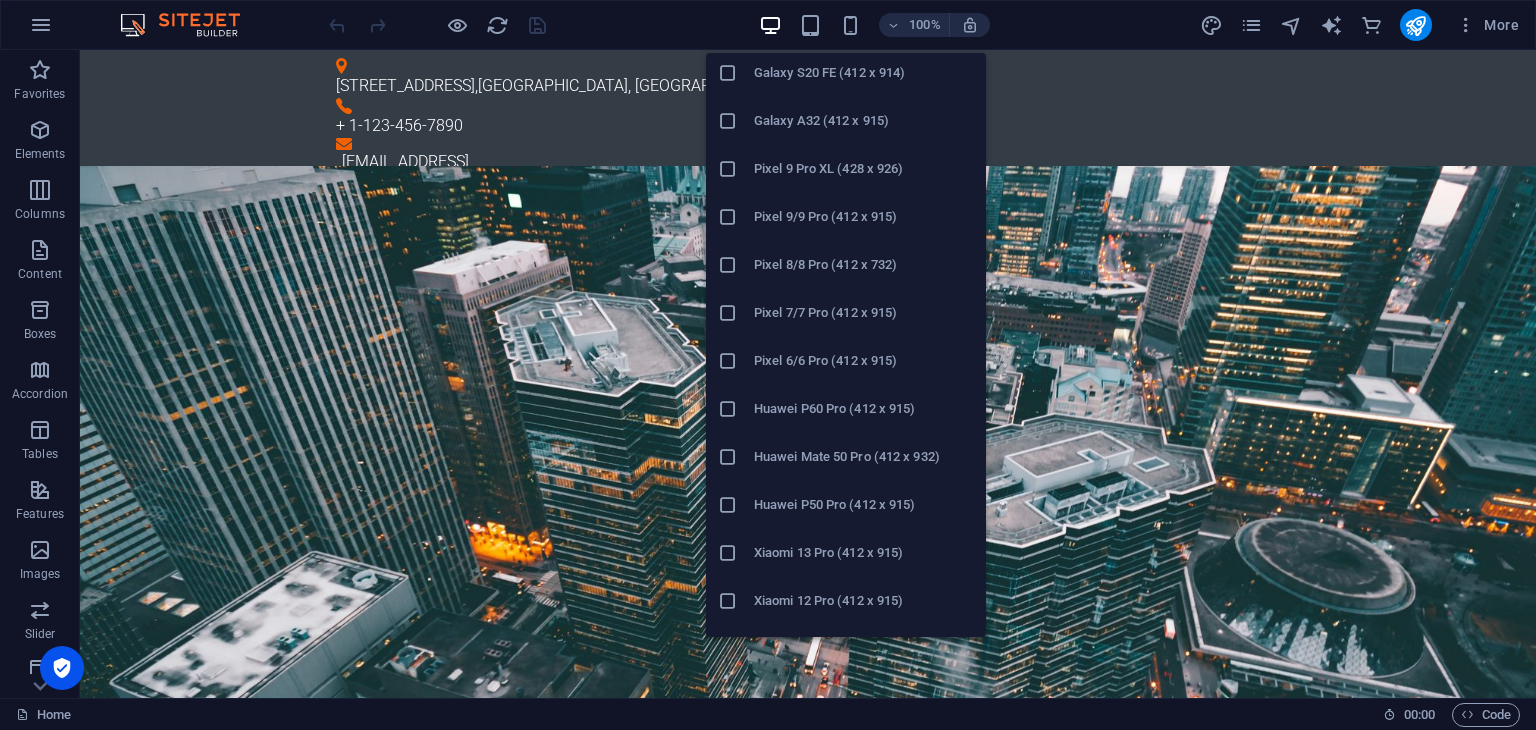 scroll, scrollTop: 1000, scrollLeft: 0, axis: vertical 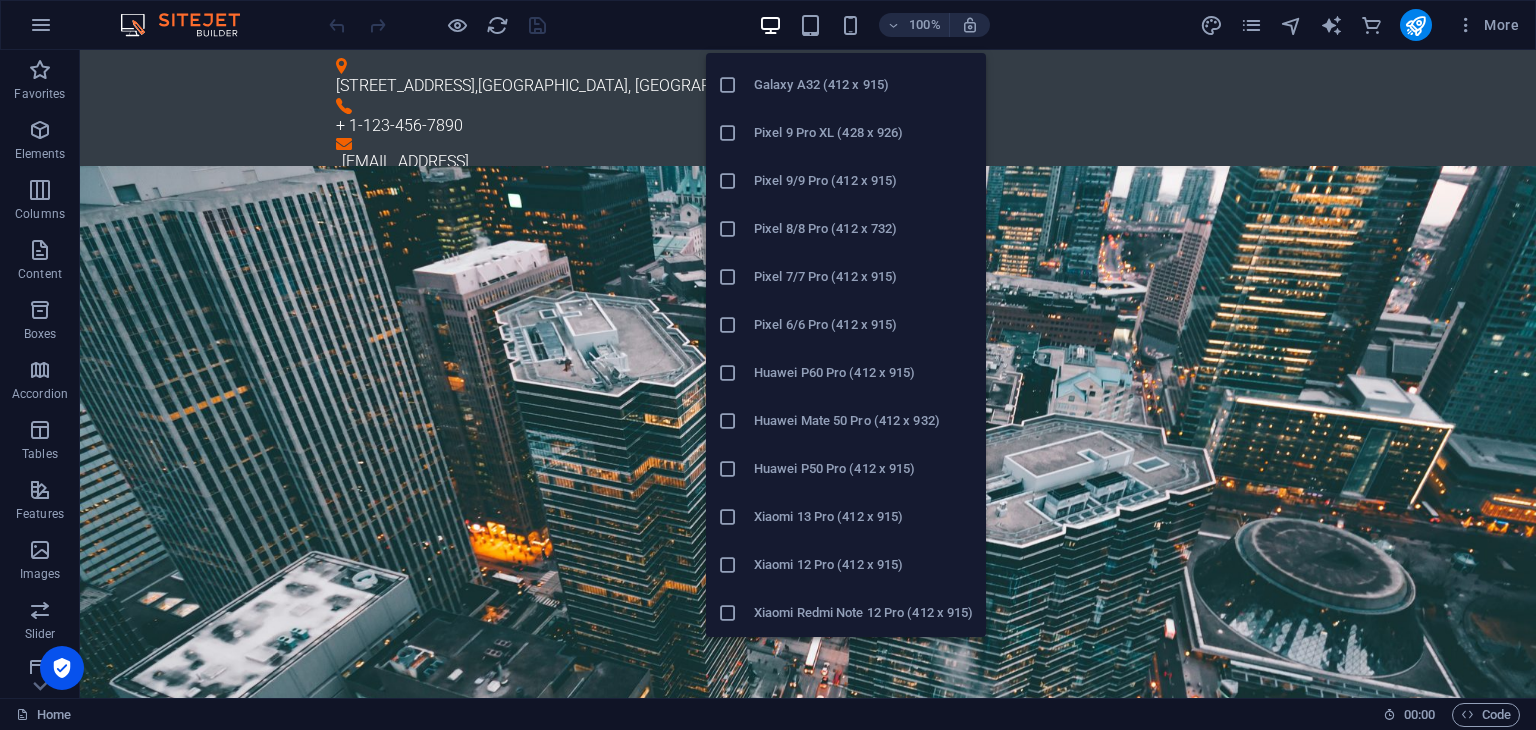 click on "Huawei Mate 50 Pro (412 x 932)" at bounding box center [846, 421] 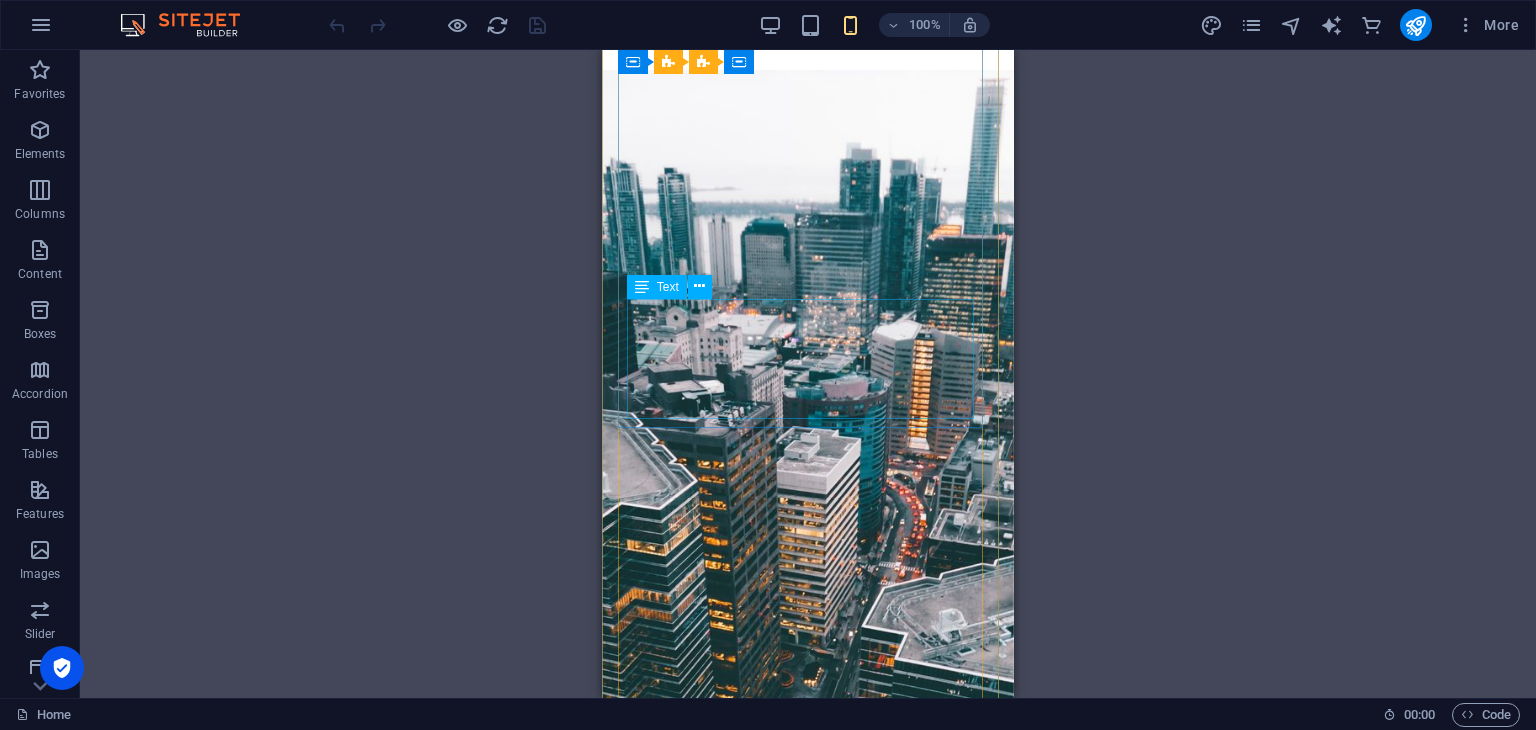 scroll, scrollTop: 160, scrollLeft: 0, axis: vertical 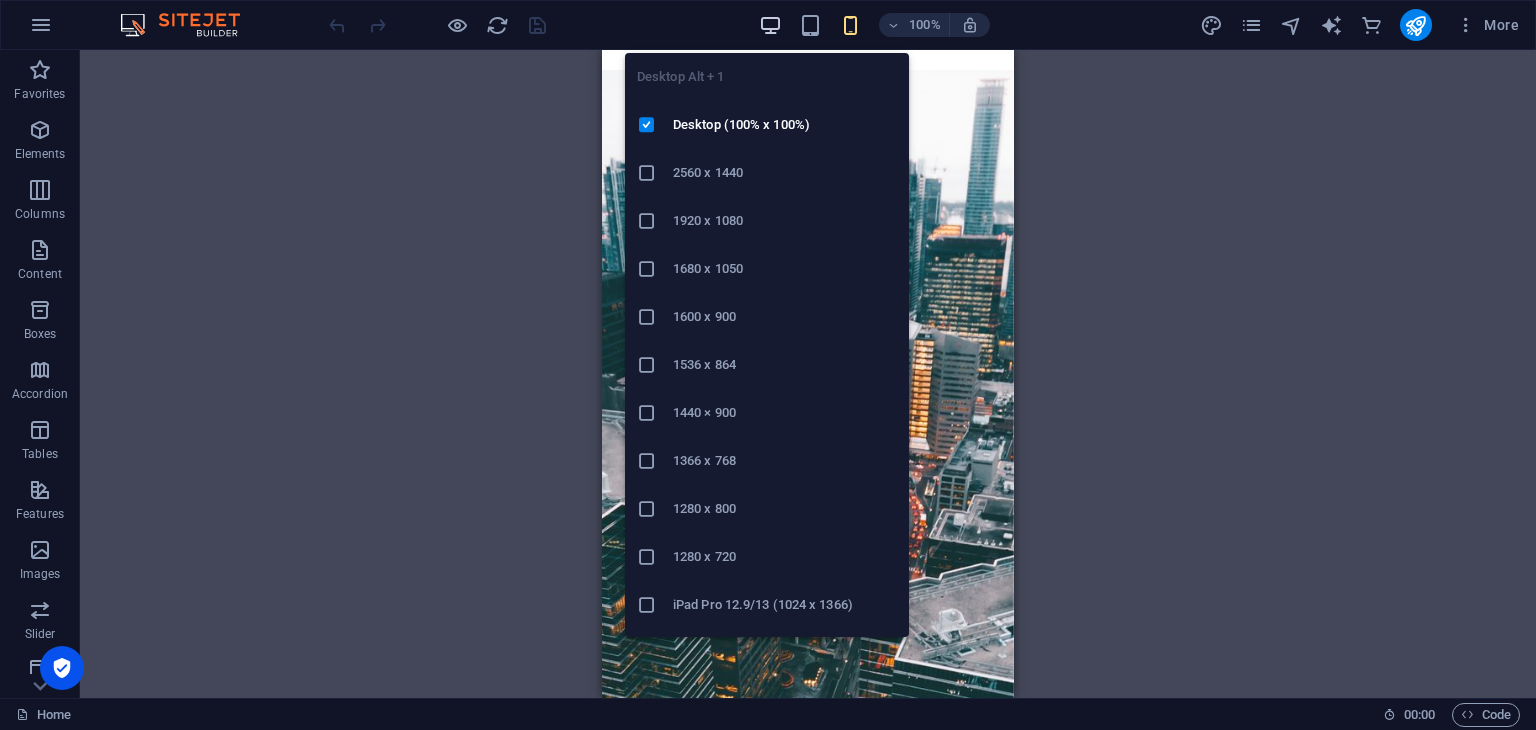 click at bounding box center [770, 25] 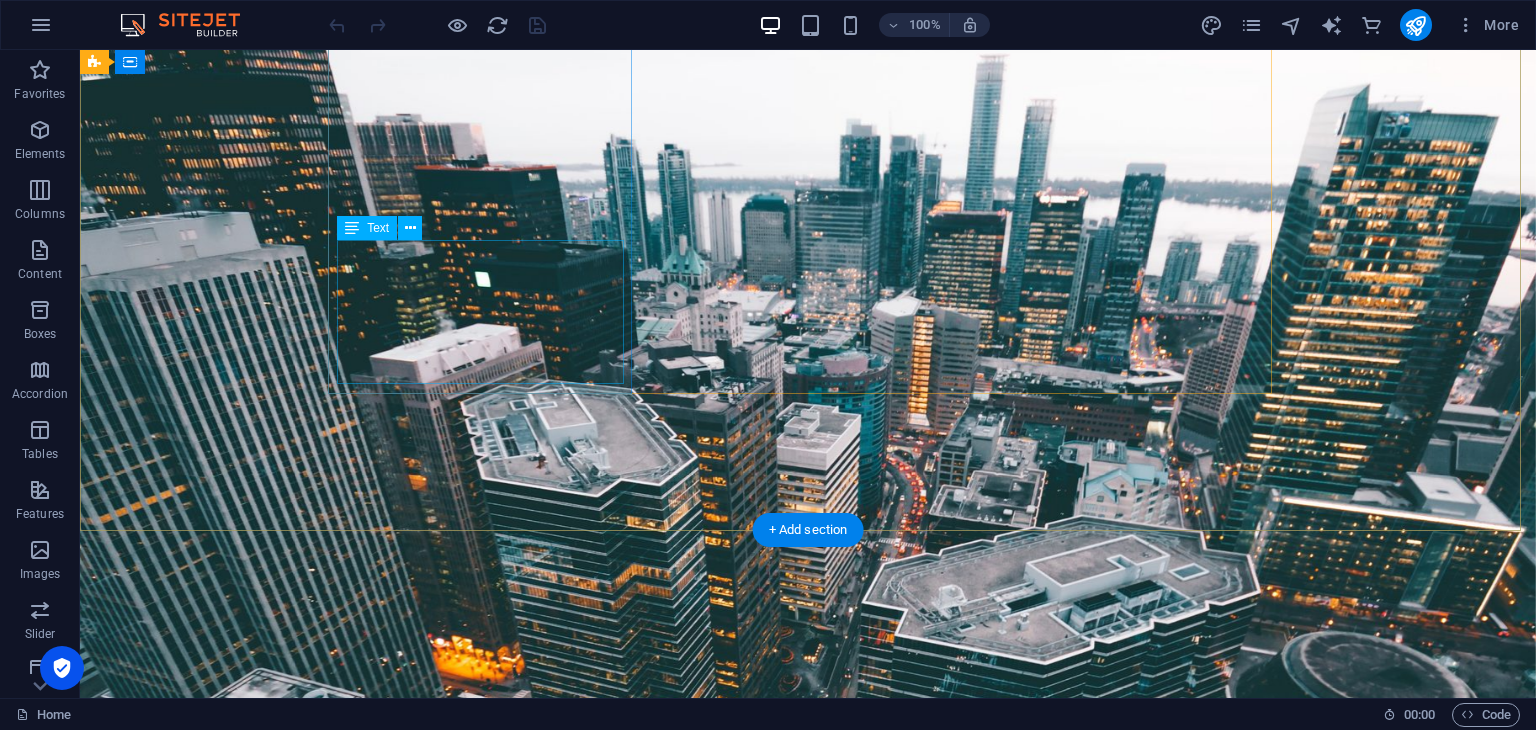 scroll, scrollTop: 0, scrollLeft: 0, axis: both 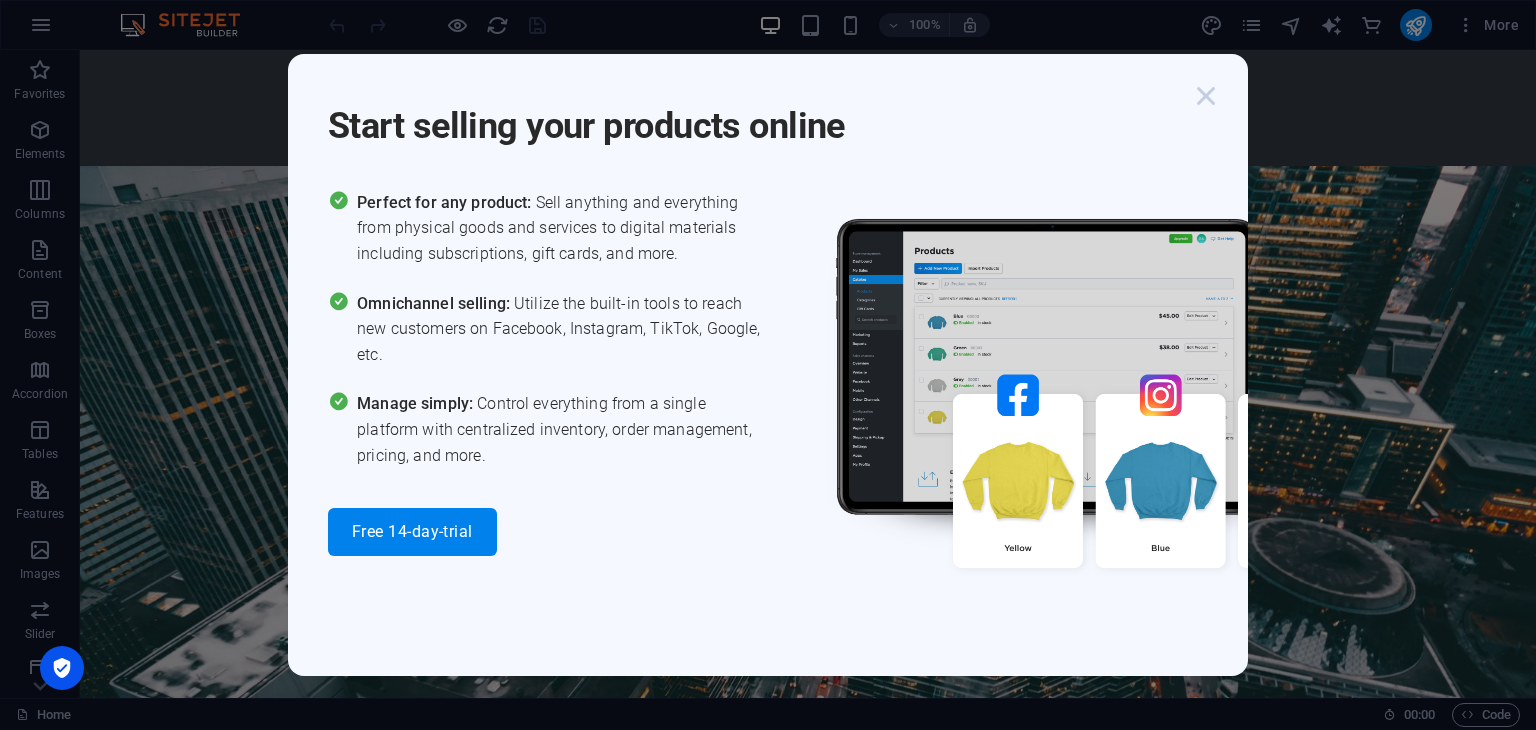 click at bounding box center [1206, 96] 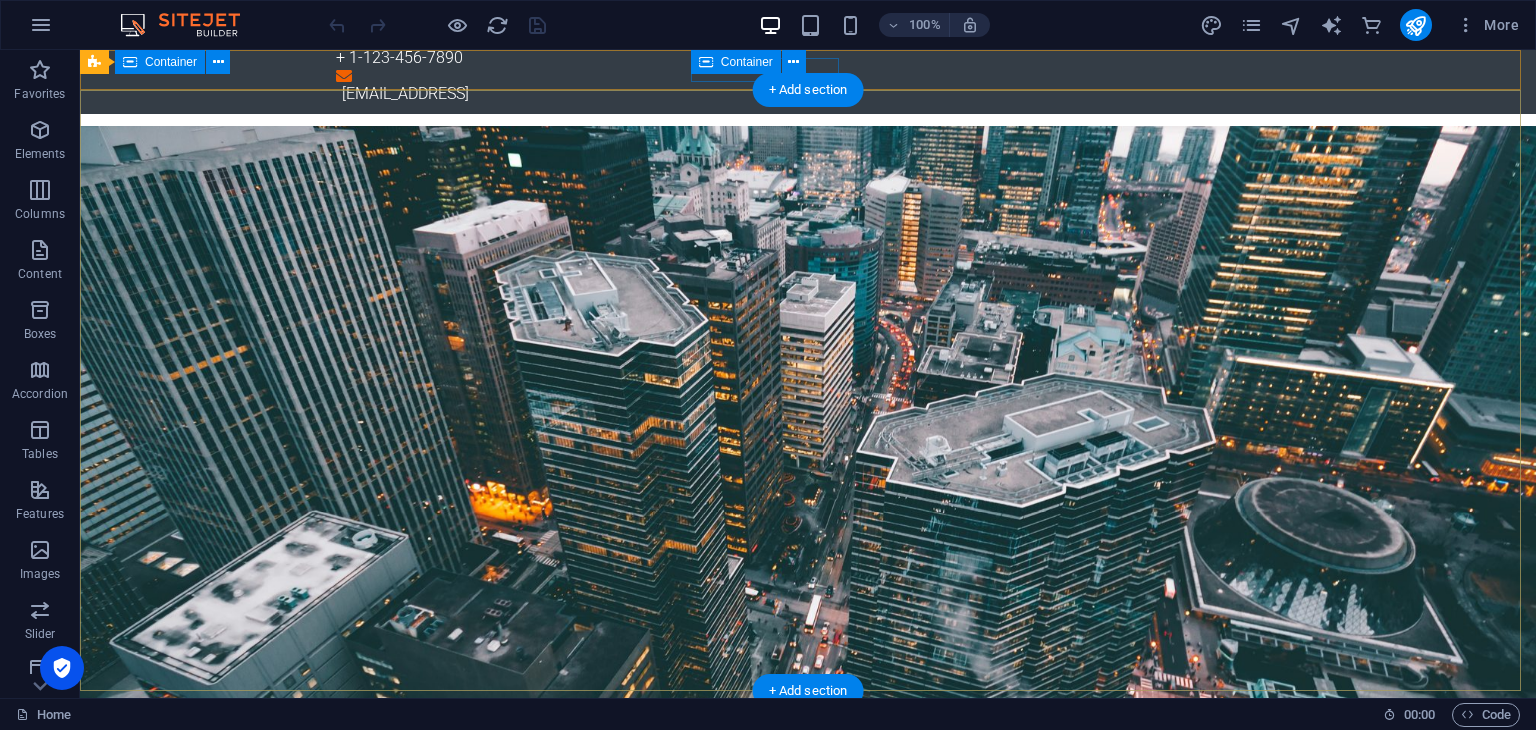 scroll, scrollTop: 0, scrollLeft: 0, axis: both 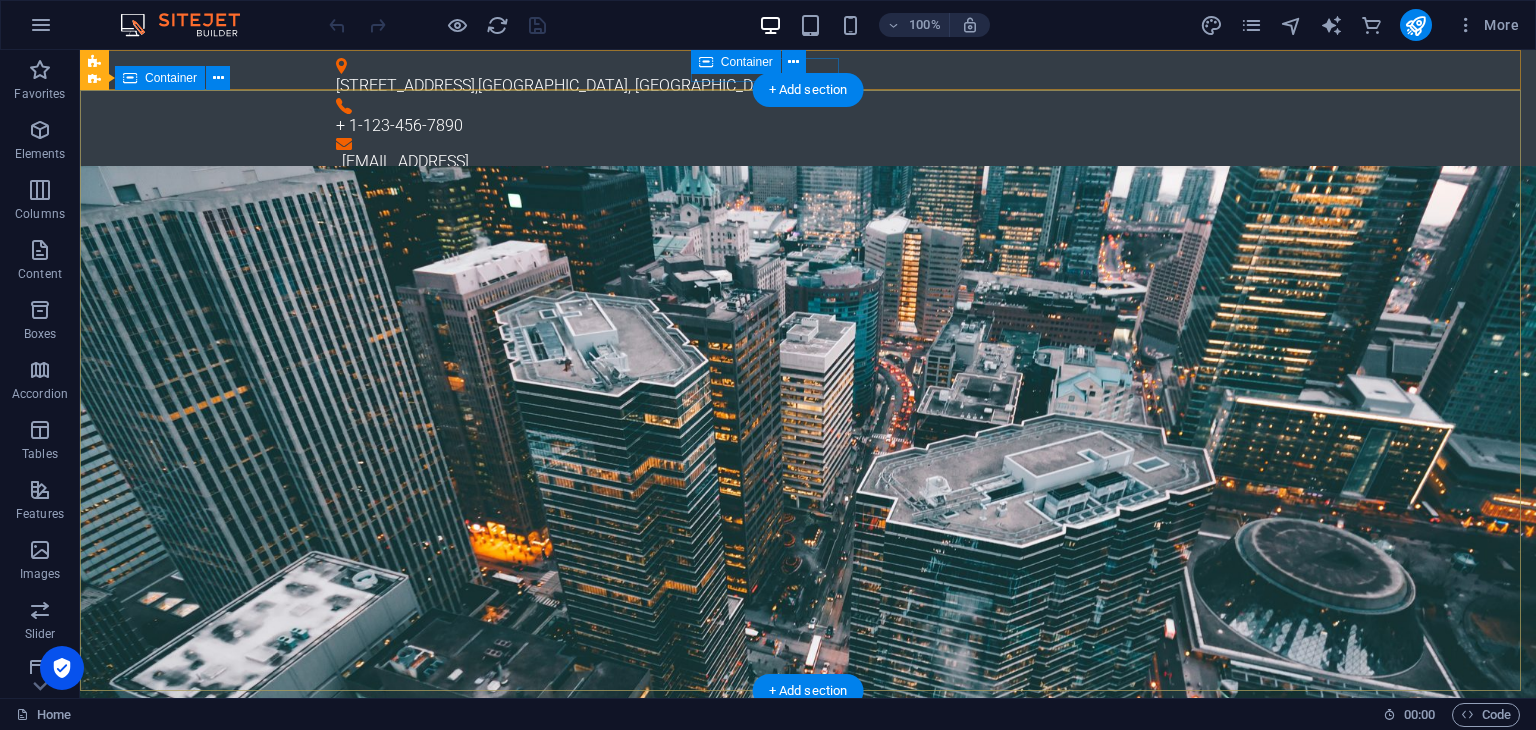 click on "Hardware Support Lorem ipsum dolor sit amet, consetetur sadipscing elitr, sed diam nonumy eirmod tempor invidunt ut labore et dolore magna aliquyam erat, sed diam voluptua. At vero eos et accusam et [PERSON_NAME] duo [PERSON_NAME] et ea rebum. Networking Lorem ipsum dolor sit amet, consetetur sadipscing elitr, sed diam nonumy eirmod tempor invidunt ut labore et dolore magna aliquyam erat, sed diam voluptua. At vero eos et accusam et [PERSON_NAME] duo [PERSON_NAME] et ea rebum. Circuit Boards Lorem ipsum dolor sit amet, consetetur sadipscing elitr, sed diam nonumy eirmod tempor invidunt ut labore et dolore magna aliquyam erat, sed diam voluptua. At vero eos et accusam et [PERSON_NAME] duo [PERSON_NAME] et ea rebum. Learn more" at bounding box center (808, 1860) 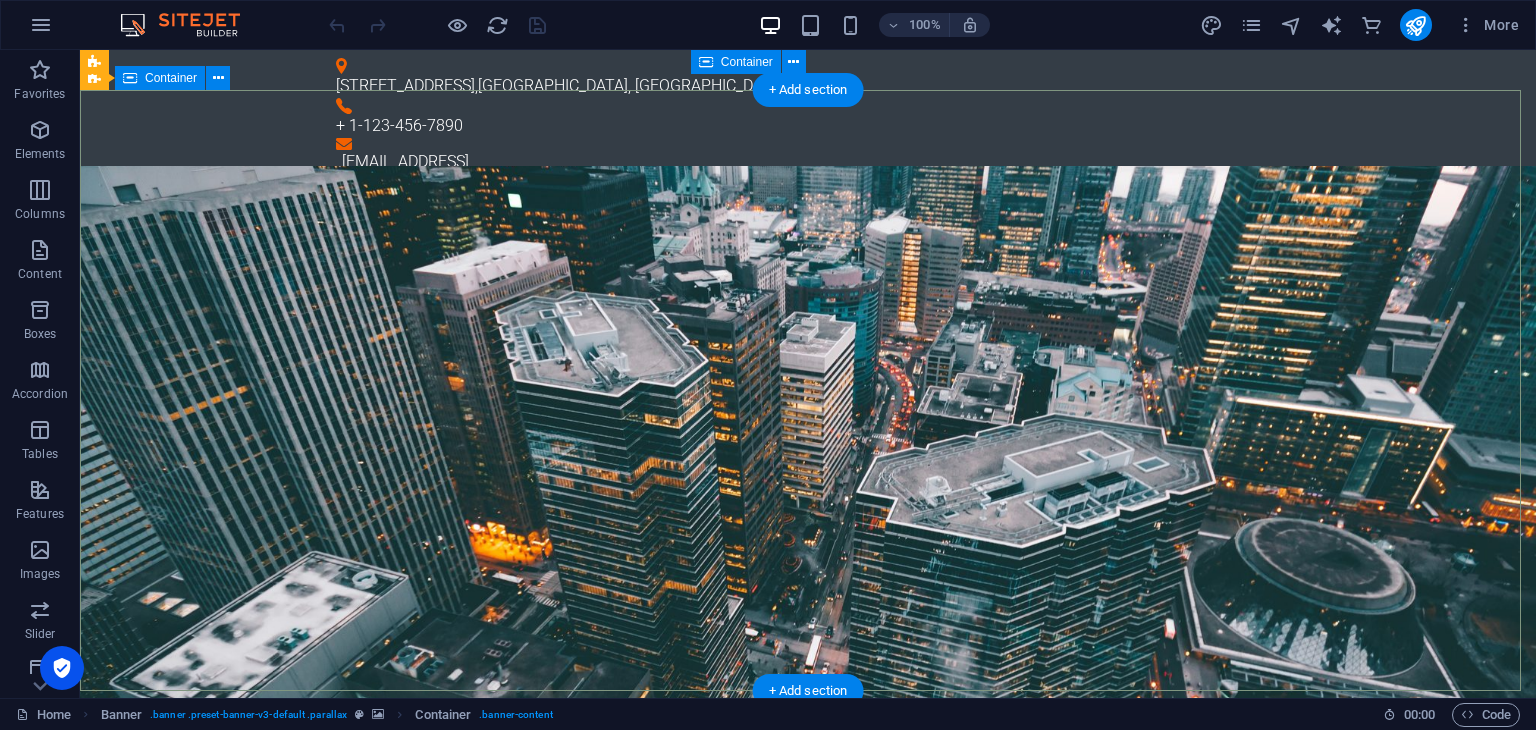 click on "Hardware Support Lorem ipsum dolor sit amet, consetetur sadipscing elitr, sed diam nonumy eirmod tempor invidunt ut labore et dolore magna aliquyam erat, sed diam voluptua. At vero eos et accusam et [PERSON_NAME] duo [PERSON_NAME] et ea rebum. Networking Lorem ipsum dolor sit amet, consetetur sadipscing elitr, sed diam nonumy eirmod tempor invidunt ut labore et dolore magna aliquyam erat, sed diam voluptua. At vero eos et accusam et [PERSON_NAME] duo [PERSON_NAME] et ea rebum. Circuit Boards Lorem ipsum dolor sit amet, consetetur sadipscing elitr, sed diam nonumy eirmod tempor invidunt ut labore et dolore magna aliquyam erat, sed diam voluptua. At vero eos et accusam et [PERSON_NAME] duo [PERSON_NAME] et ea rebum. Learn more" at bounding box center (808, 1860) 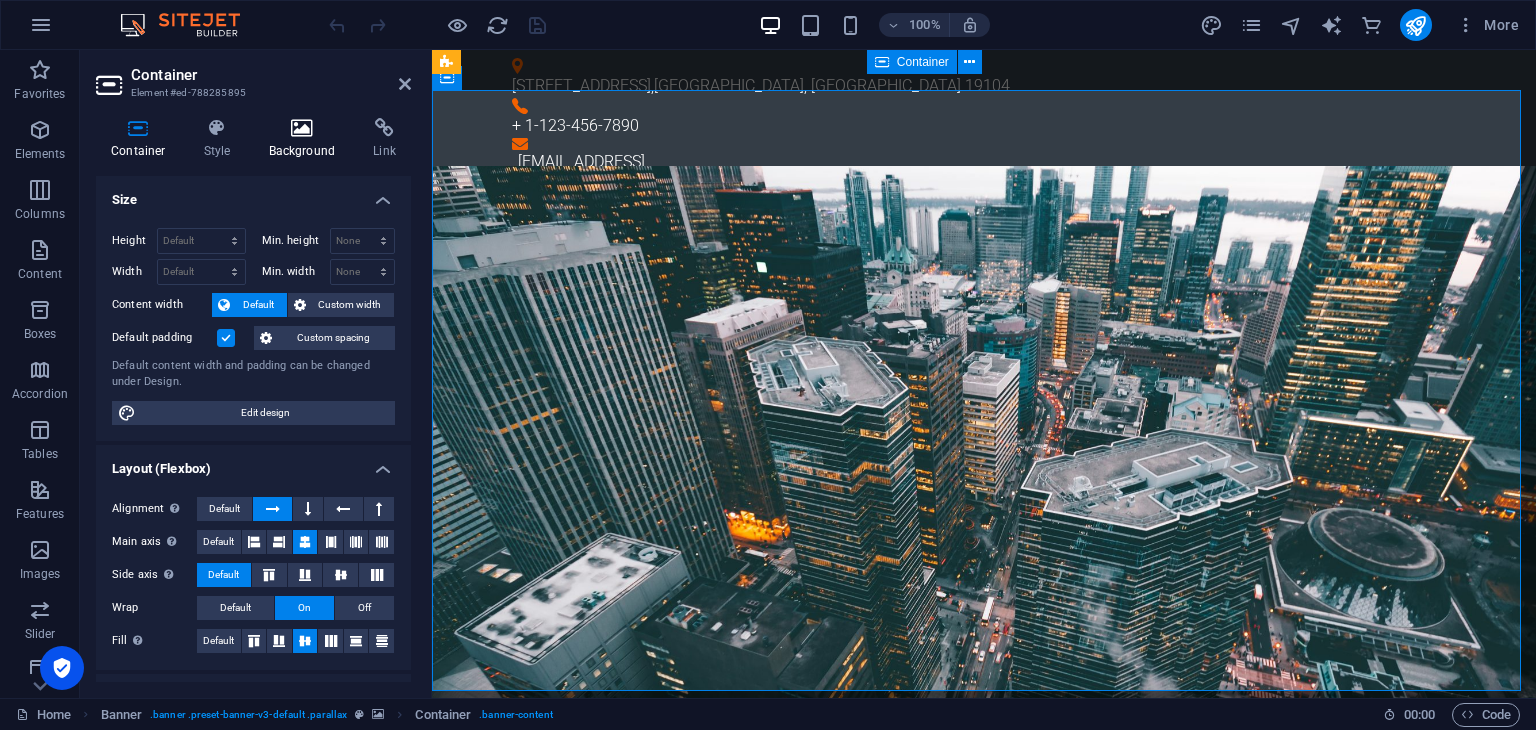 click on "Background" at bounding box center (306, 139) 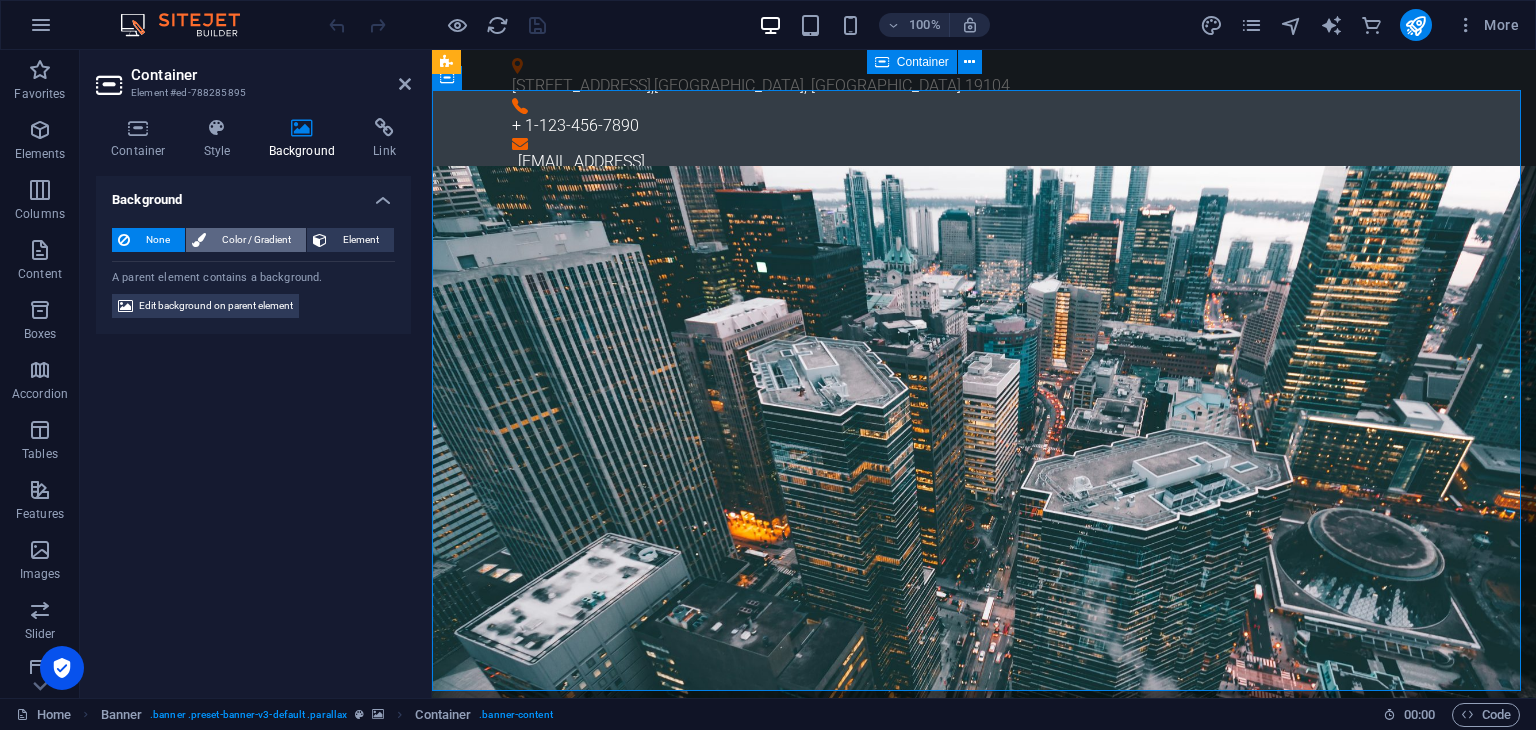 click on "Color / Gradient" at bounding box center (256, 240) 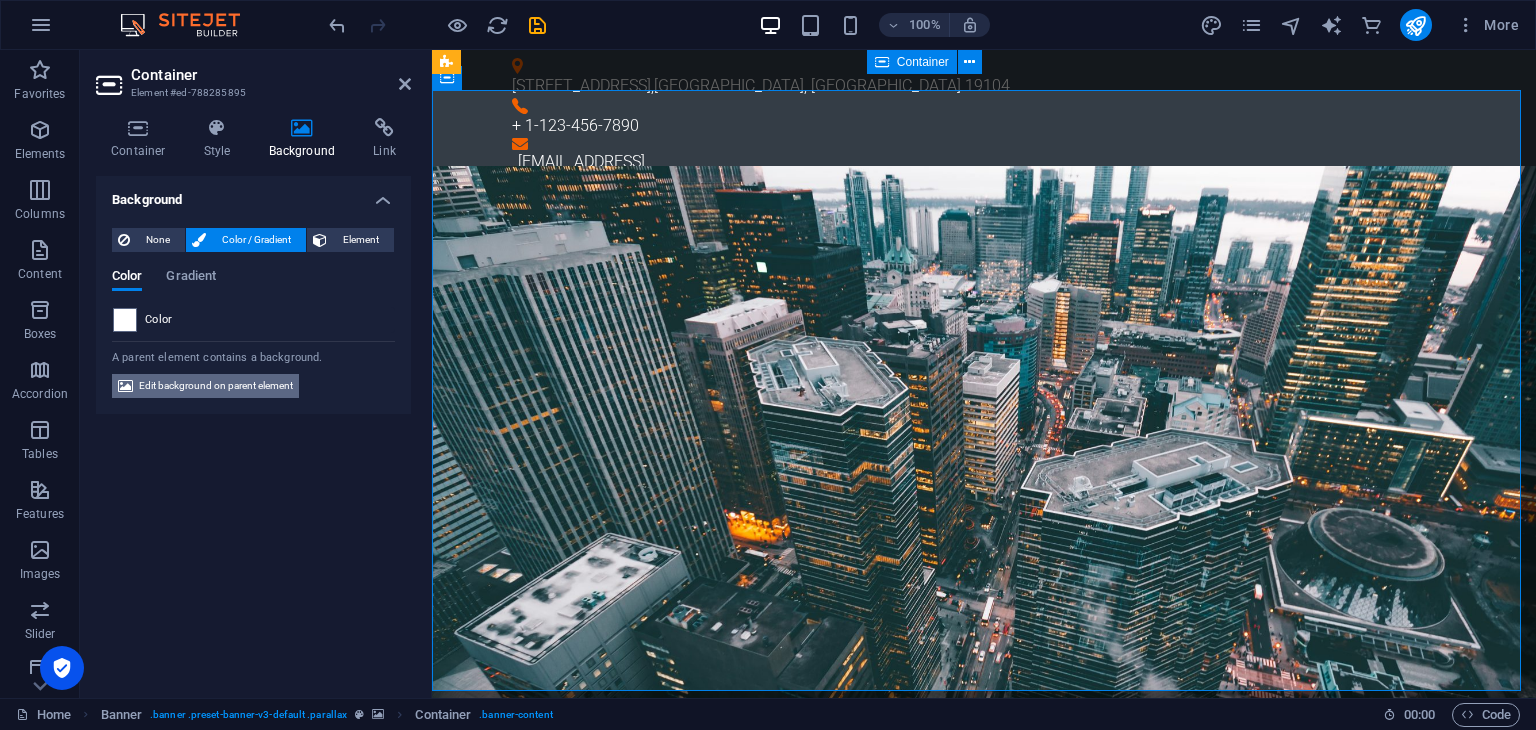 click on "Edit background on parent element" at bounding box center [216, 386] 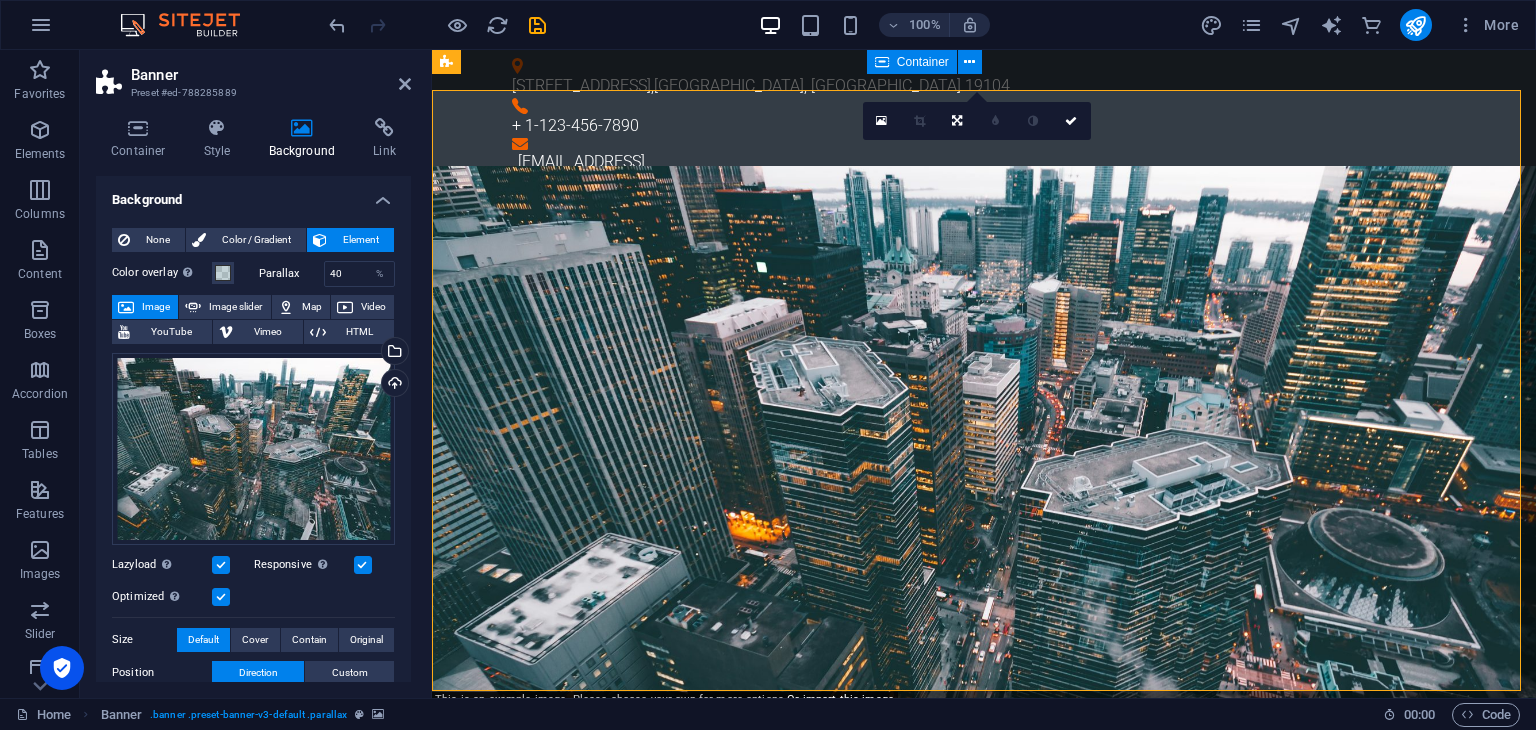 click at bounding box center (126, 307) 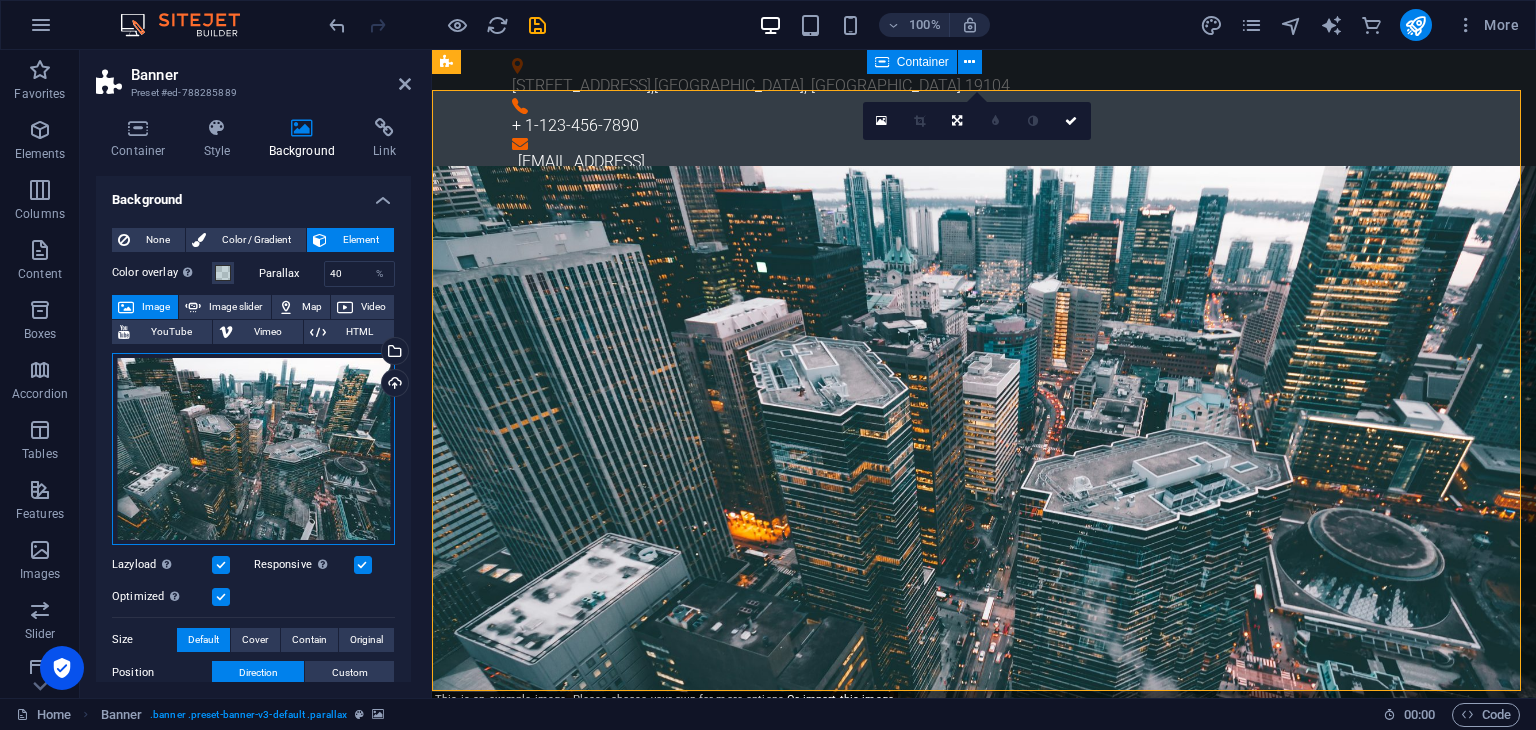 click on "Drag files here, click to choose files or select files from Files or our free stock photos & videos" at bounding box center [253, 449] 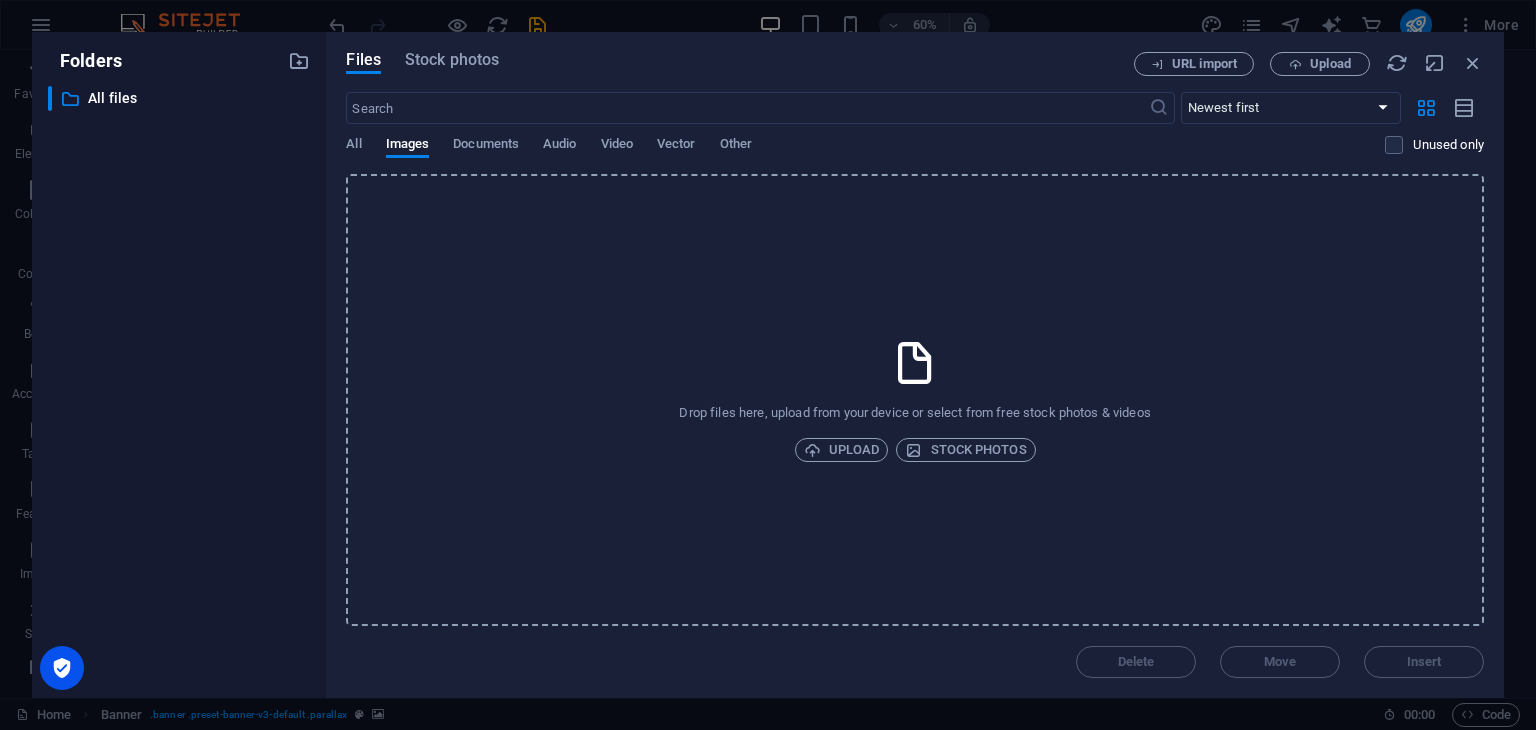 click on "​ All files All files" at bounding box center (179, 384) 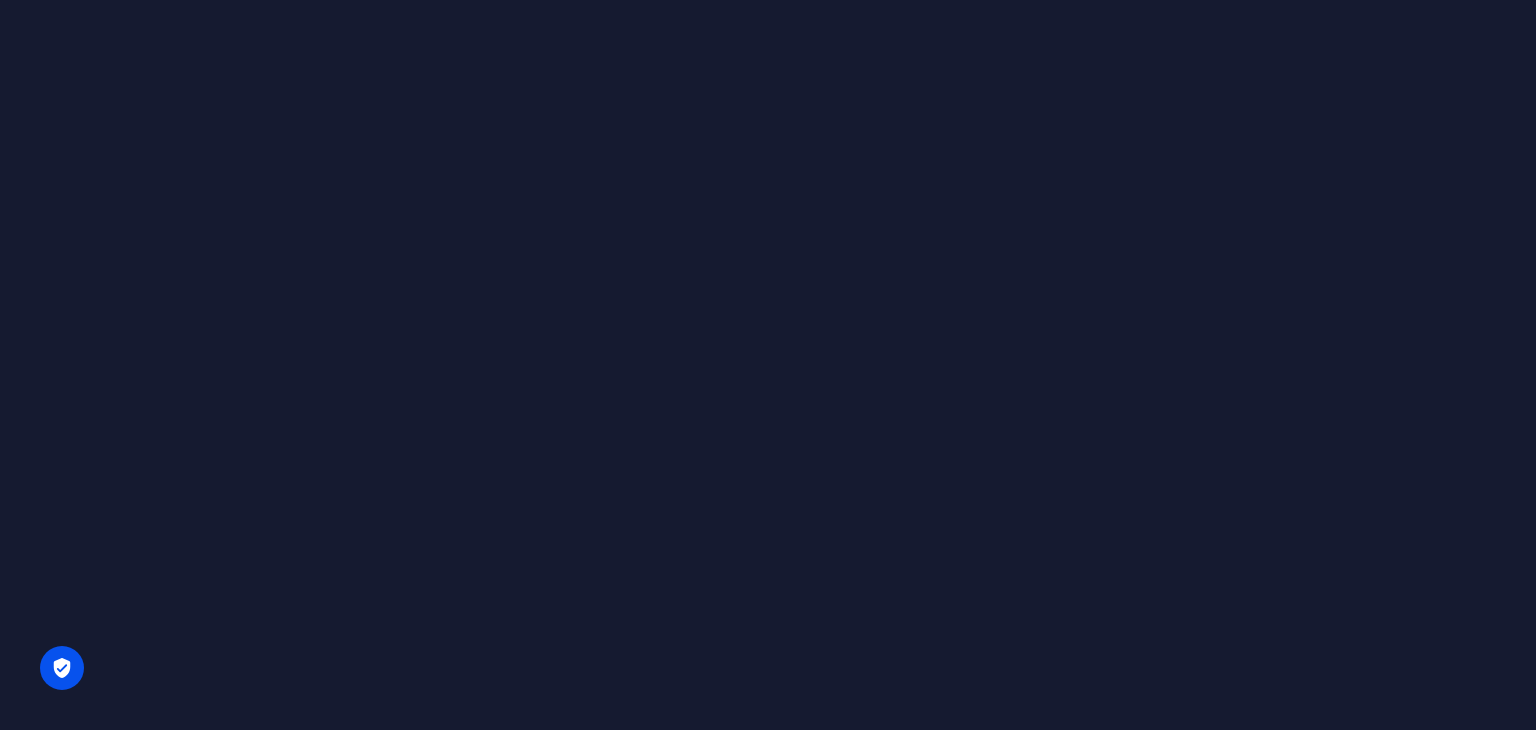 scroll, scrollTop: 0, scrollLeft: 0, axis: both 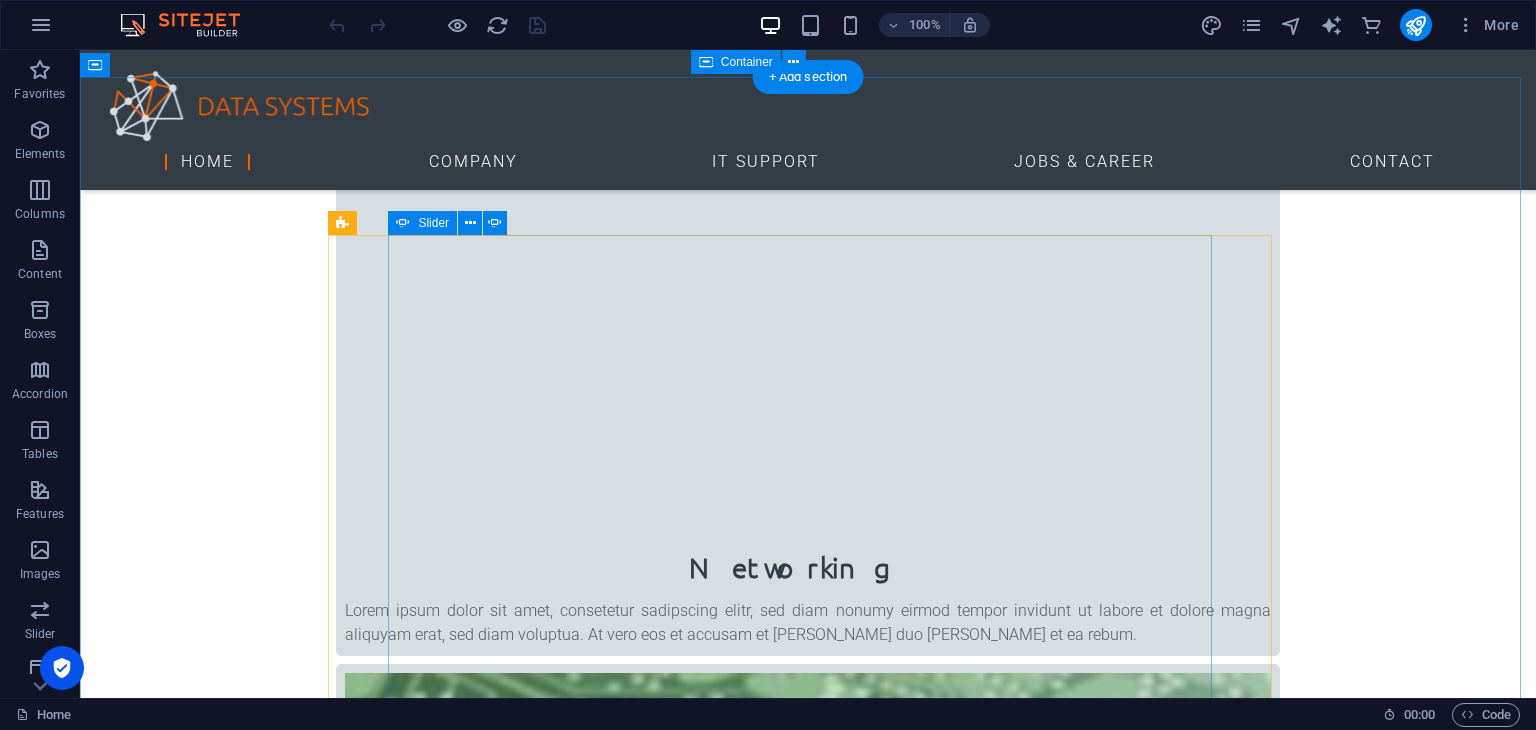 click at bounding box center (808, 3915) 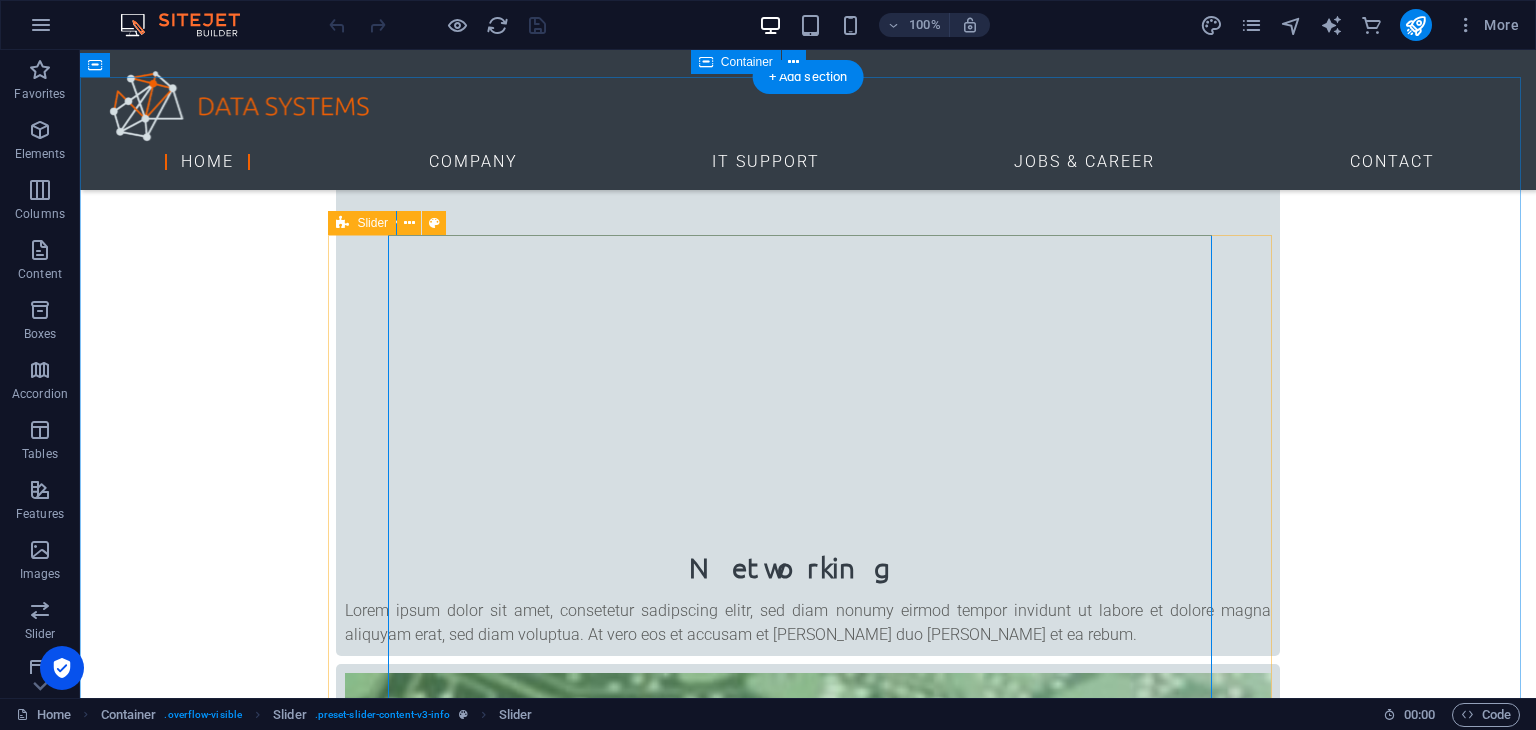 click on "MAC World It has survived not only five centuries, but also the leap into electronic typesetting, remaining essentially unchanged. It was popularised in the 1960s with the release of Letraset sheets containing Lorem Ipsum passages, and more recently with desktop publishing software like Aldus PageMaker including versions of Lorem Ipsum. Get informed Computerworld Lorem Ipsum   is simply dummy text of the printing and typesetting industry. Lorem Ipsum has been the industry's standard dummy text ever since the 1500s, when an unknown printer took a galley of type and scrambled it to make a type specimen book. It has survived not only five centuries, but also the leap into electronic typesetting, remaining essentially unchanged. It was popularised in the 1960s with the release of Letraset sheets containing Lorem Ipsum passages, and more recently with desktop publishing software like Aldus PageMaker including versions of Lorem Ipsum. Get informed Custom PC Get informed MAC World Get informed Computerworld" at bounding box center (808, 3564) 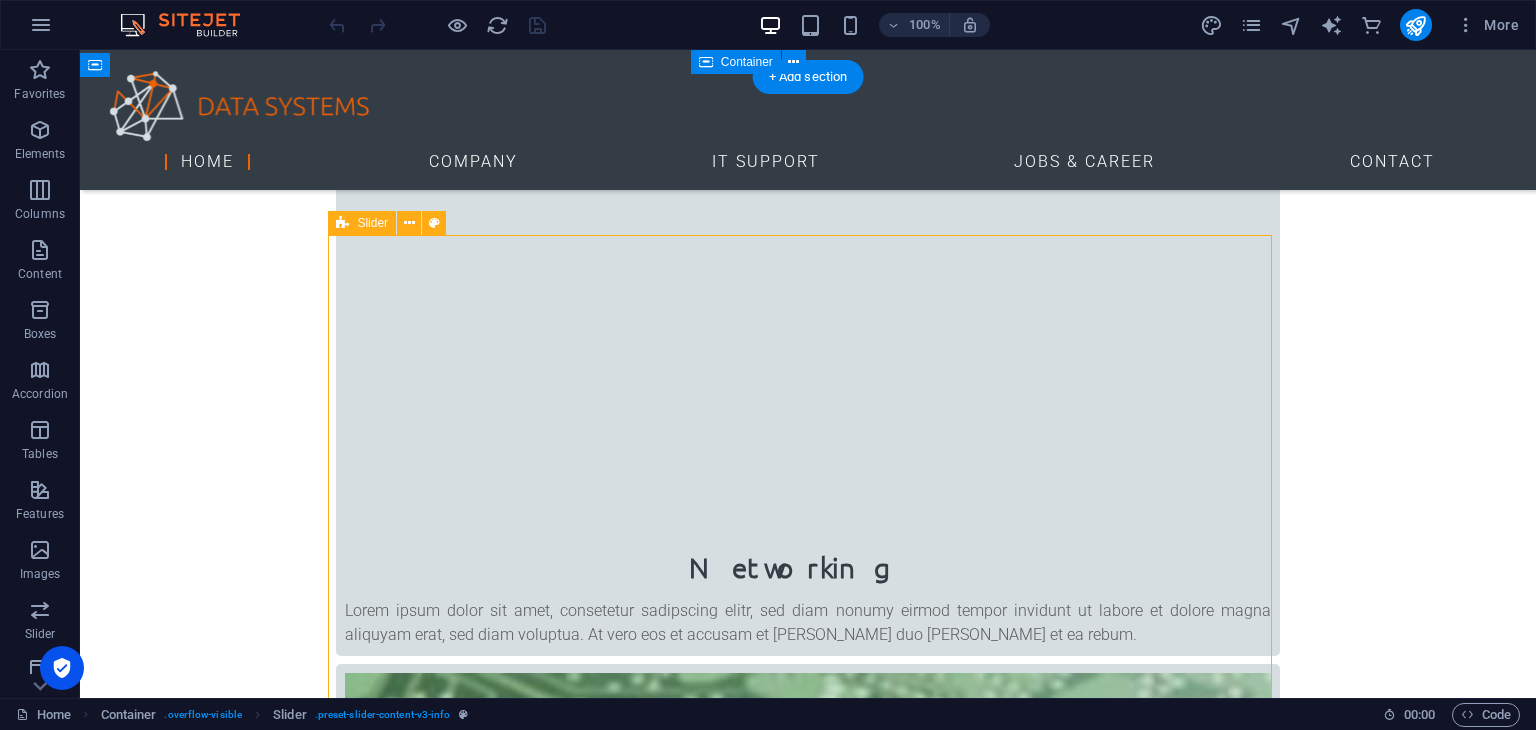 drag, startPoint x: 1251, startPoint y: 527, endPoint x: 1246, endPoint y: 497, distance: 30.413813 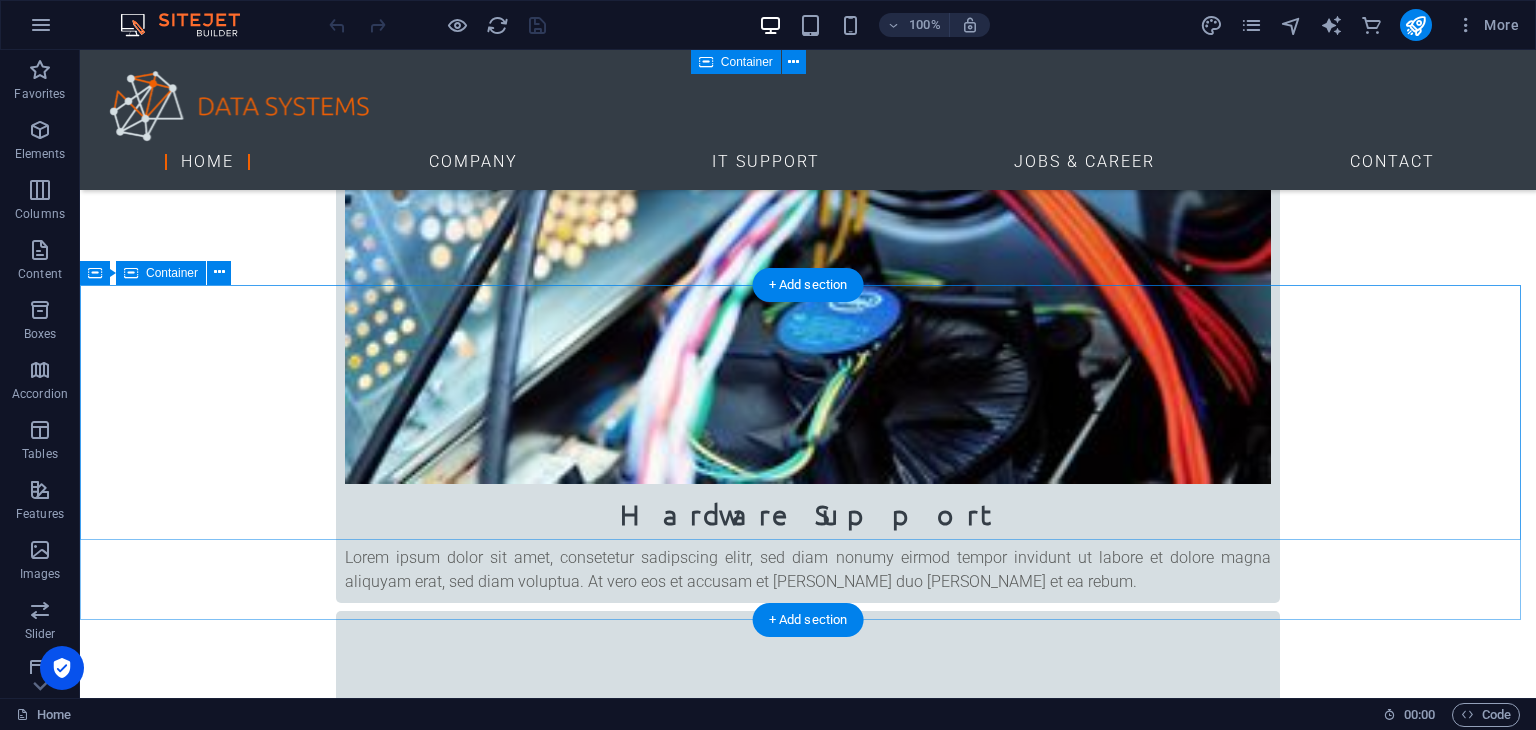 scroll, scrollTop: 919, scrollLeft: 0, axis: vertical 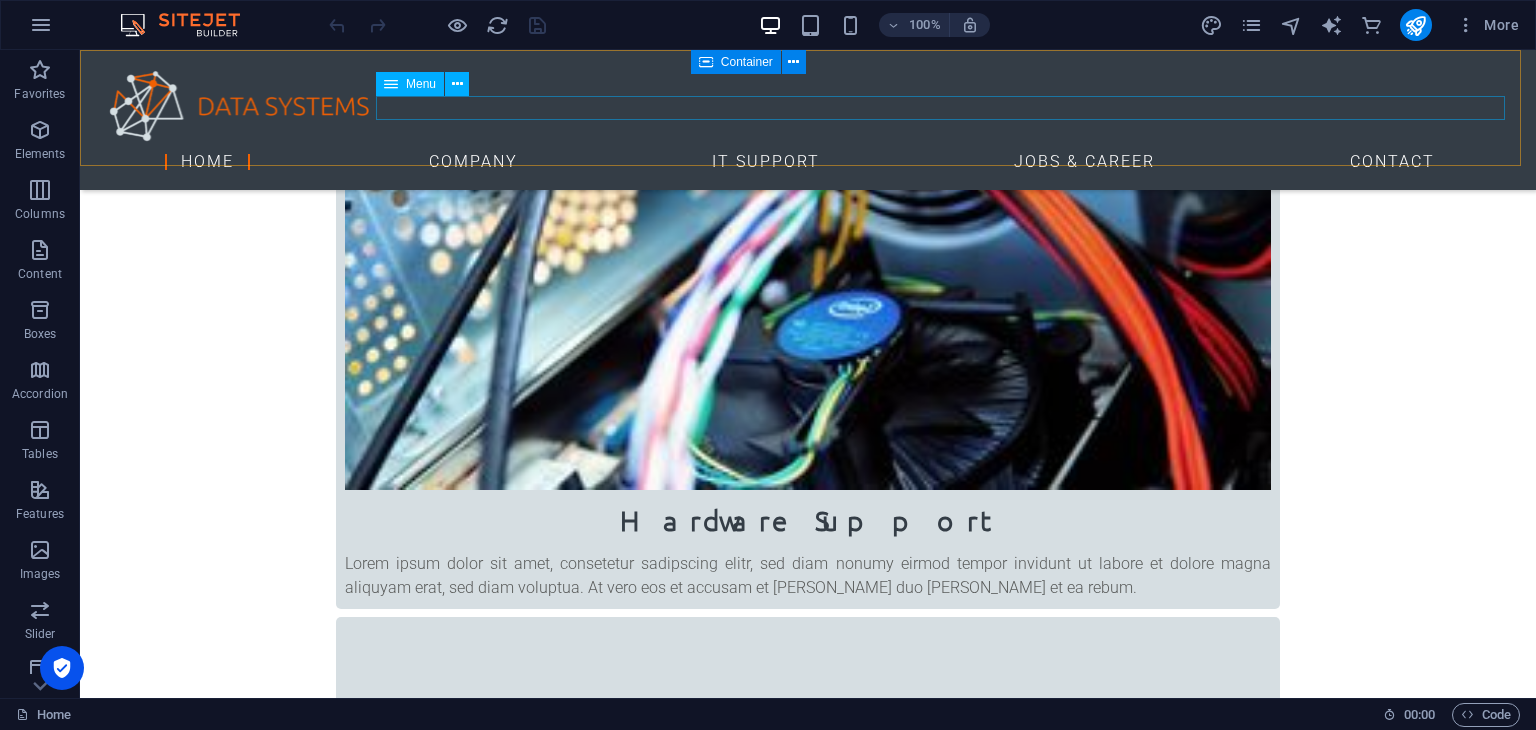 click on "Home Company IT Support Jobs & Career Contact" at bounding box center [808, 162] 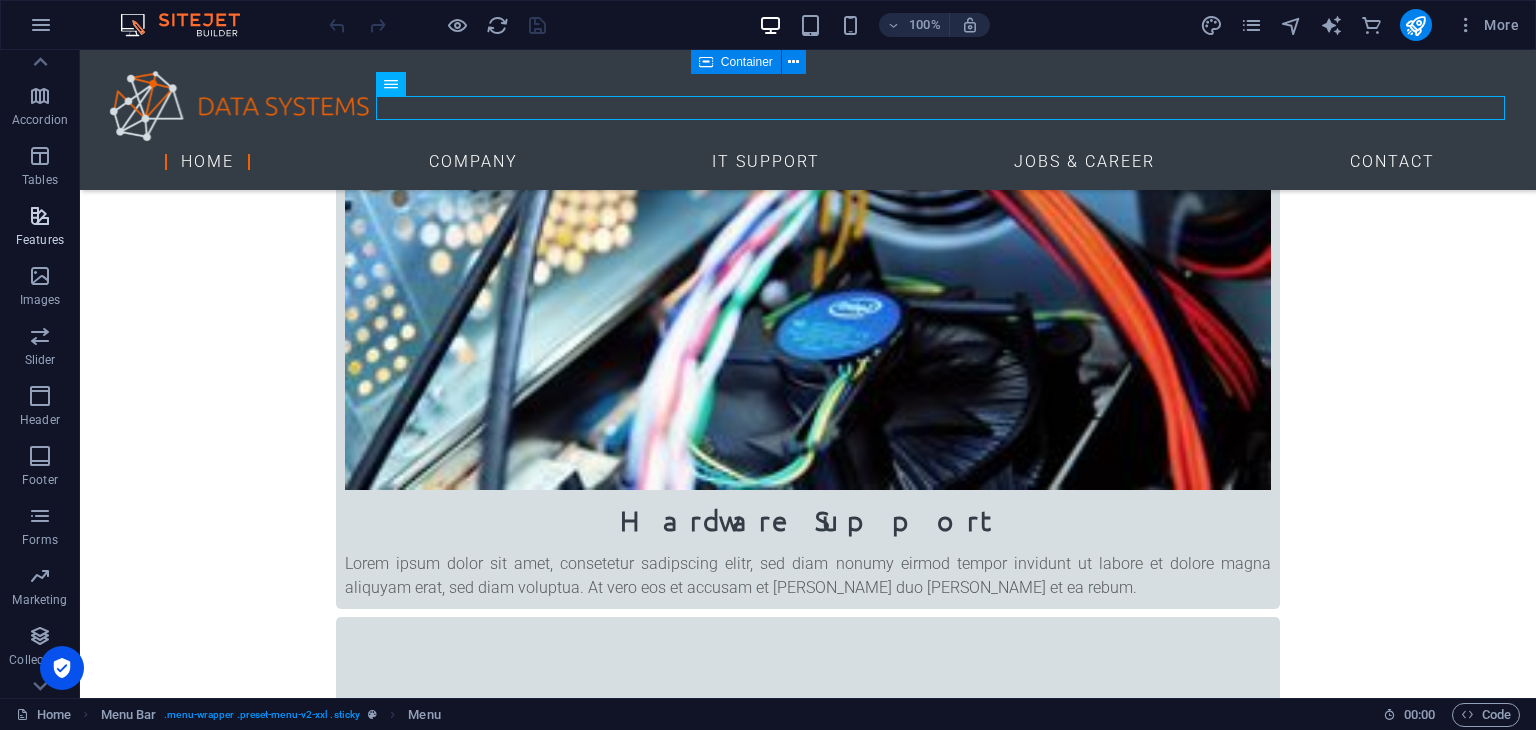scroll, scrollTop: 312, scrollLeft: 0, axis: vertical 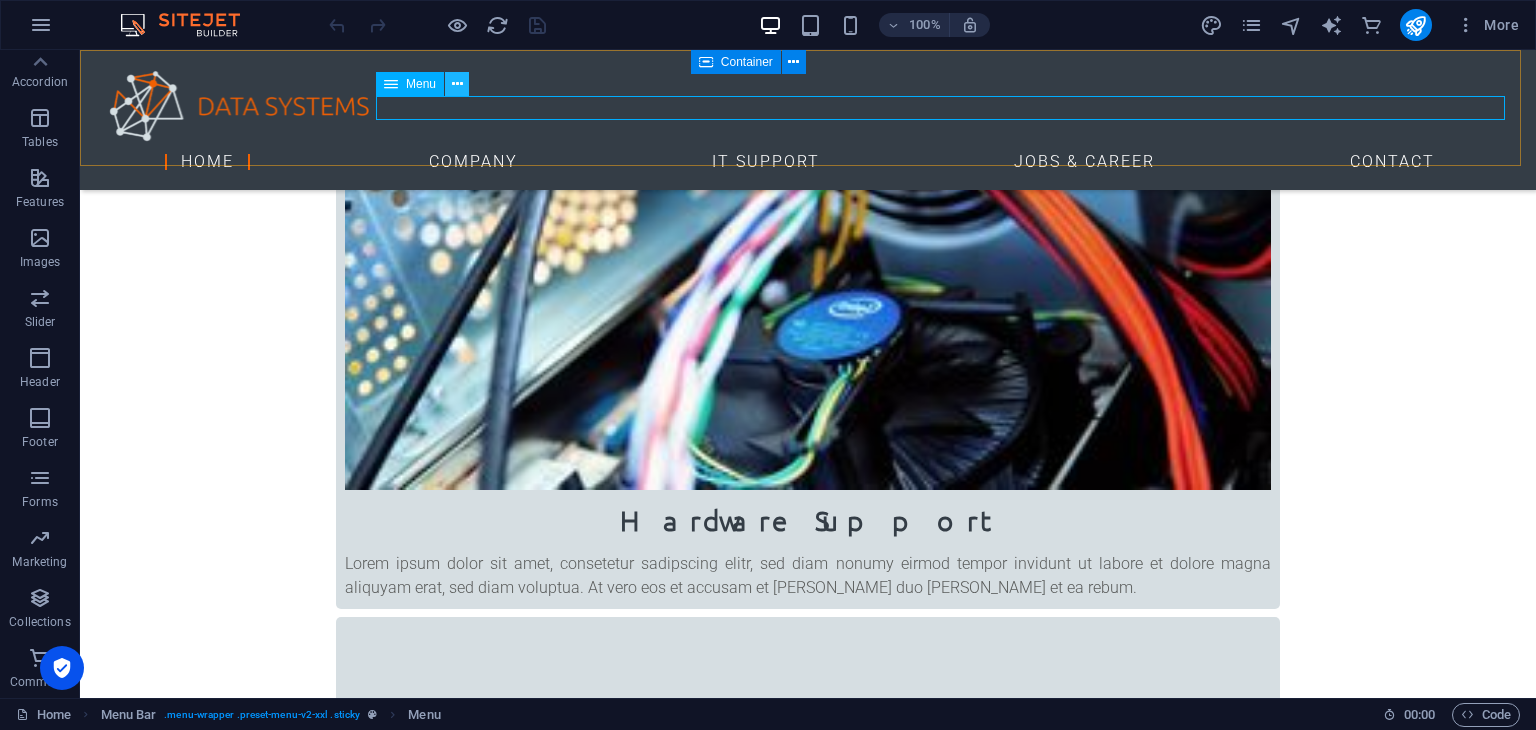 click at bounding box center [457, 84] 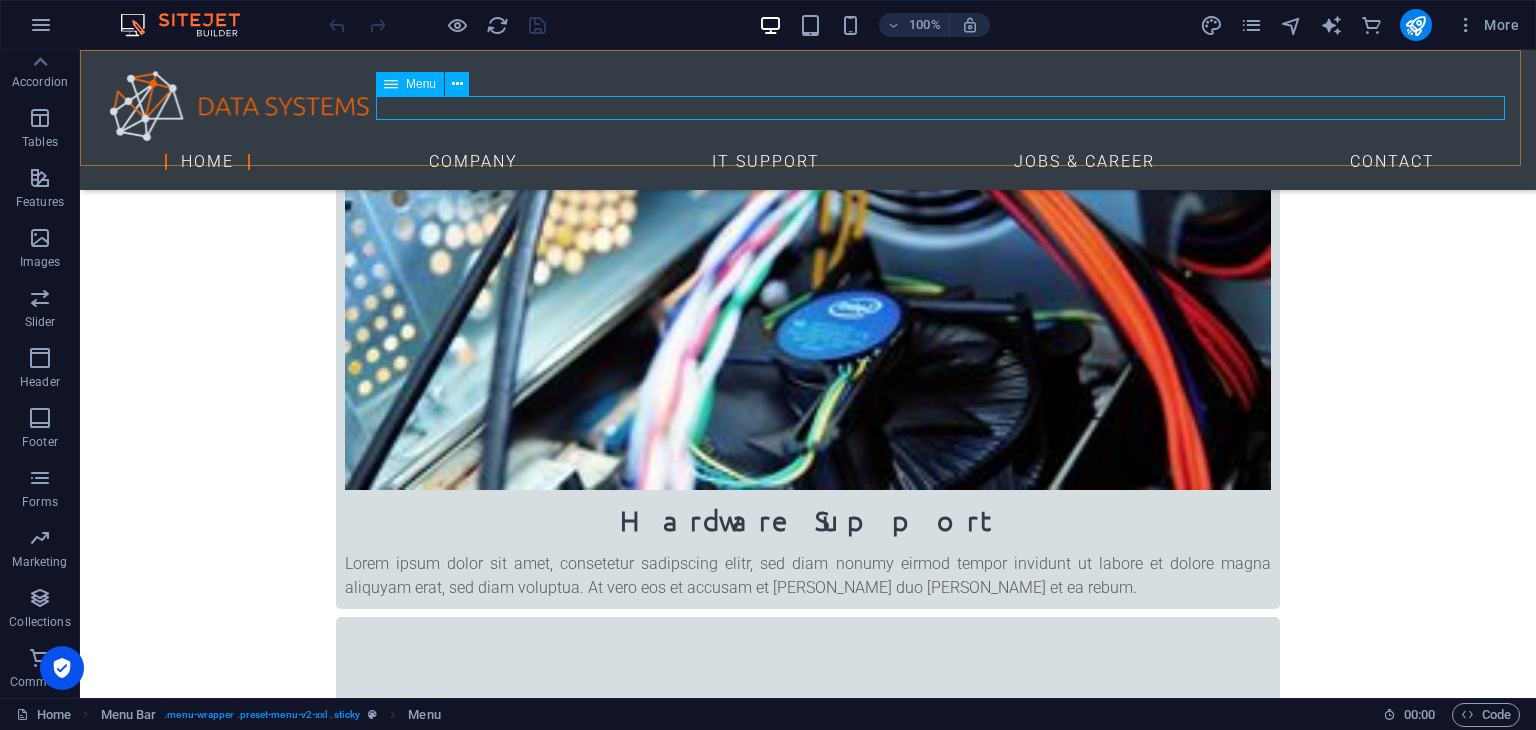 click on "Home Company IT Support Jobs & Career Contact" at bounding box center [808, 162] 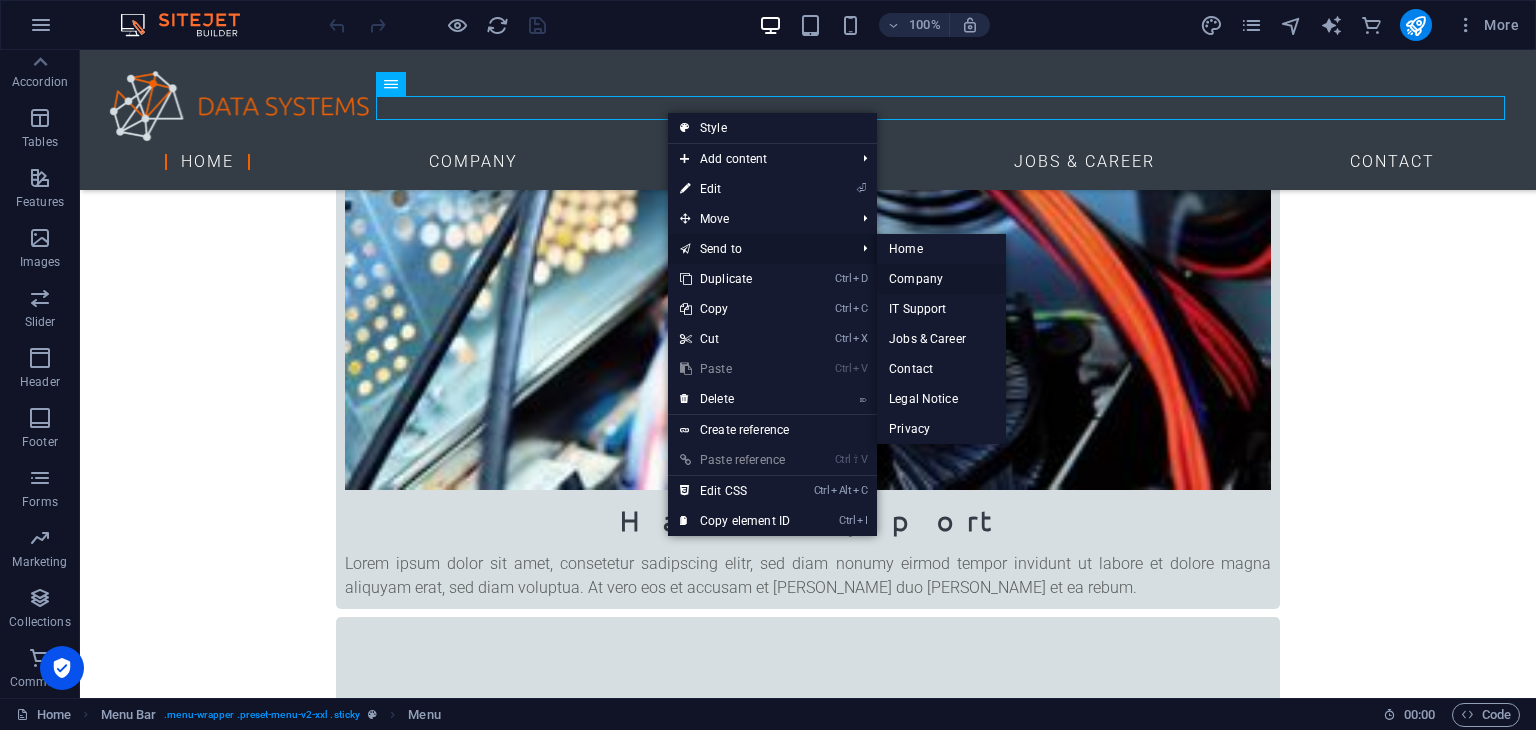 click on "Company" at bounding box center [941, 279] 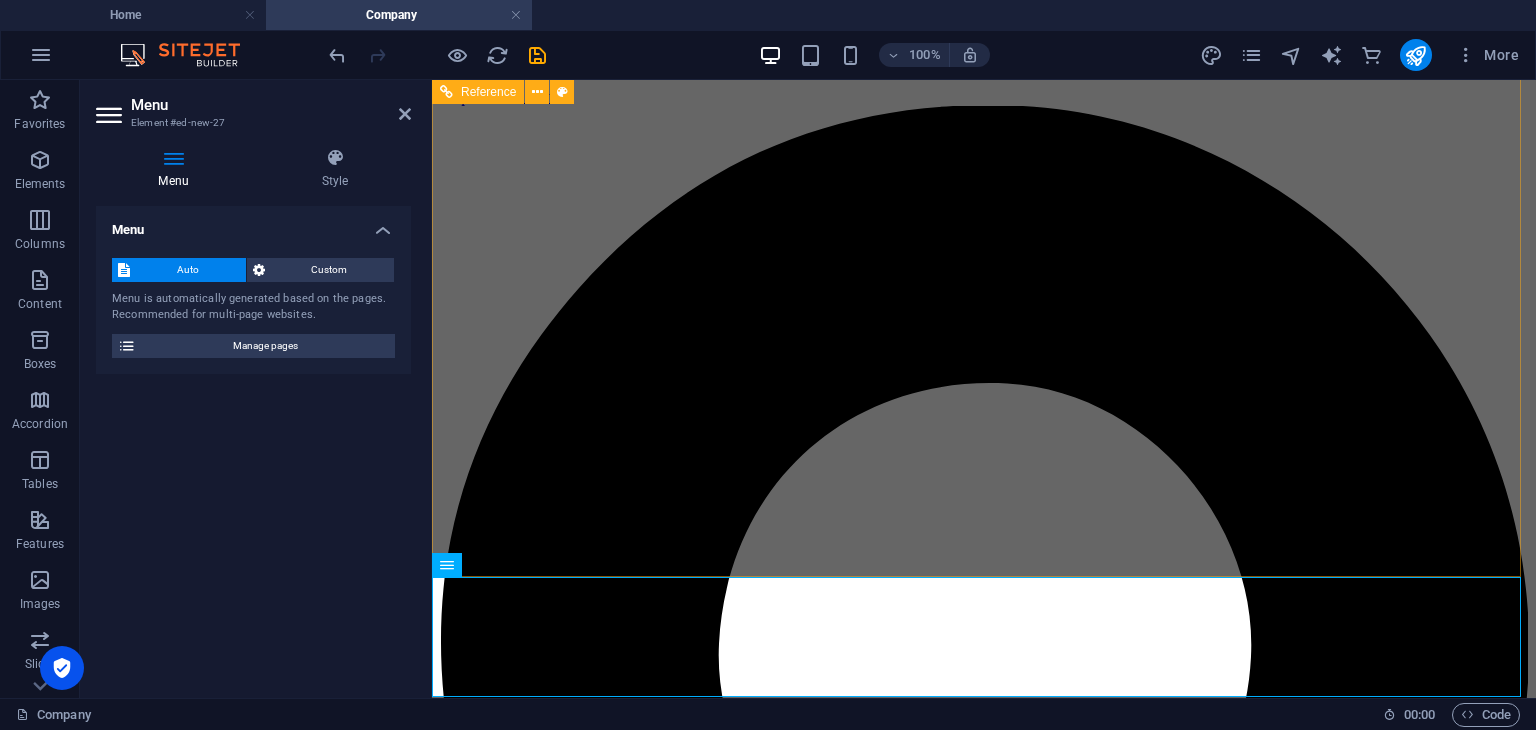 scroll, scrollTop: 5929, scrollLeft: 0, axis: vertical 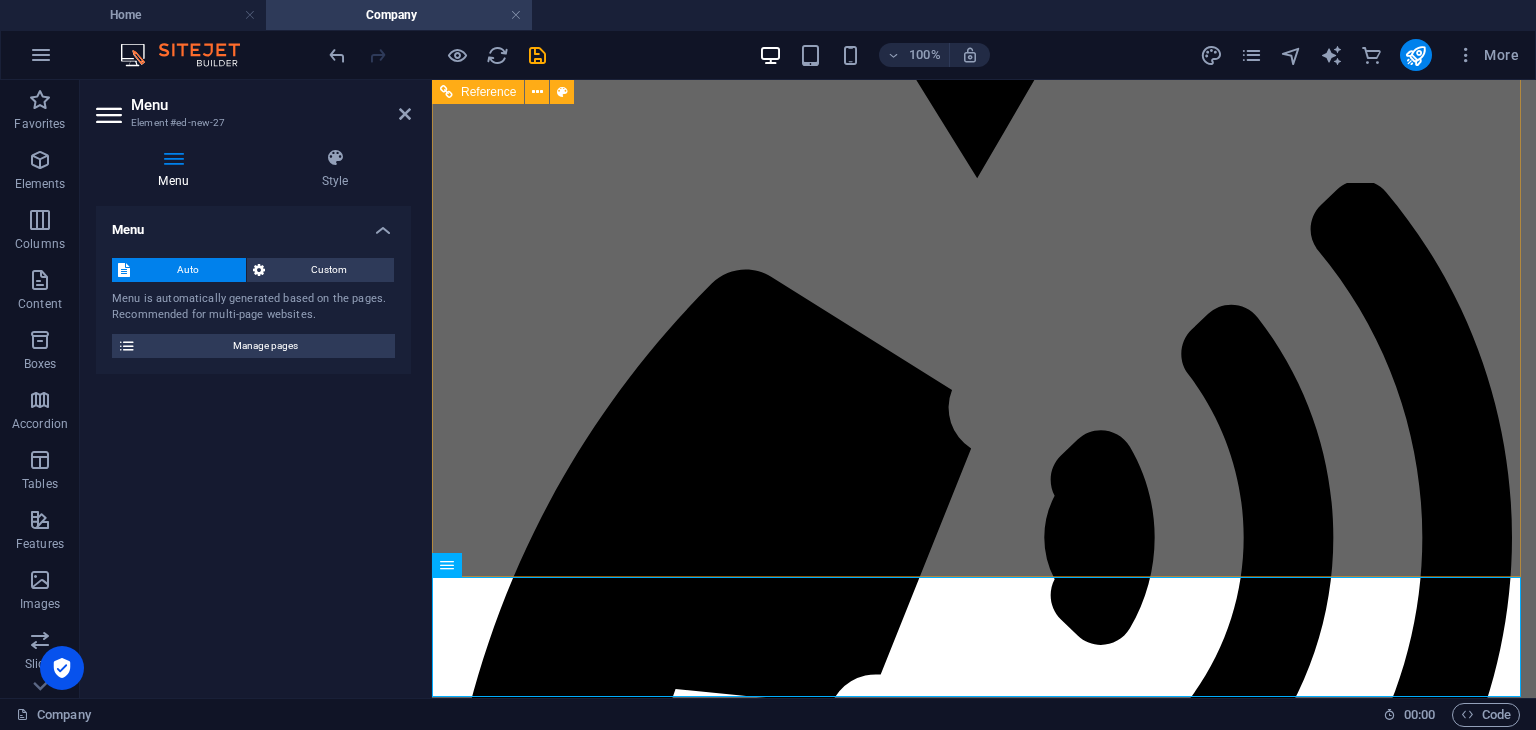 click at bounding box center (984, 10194) 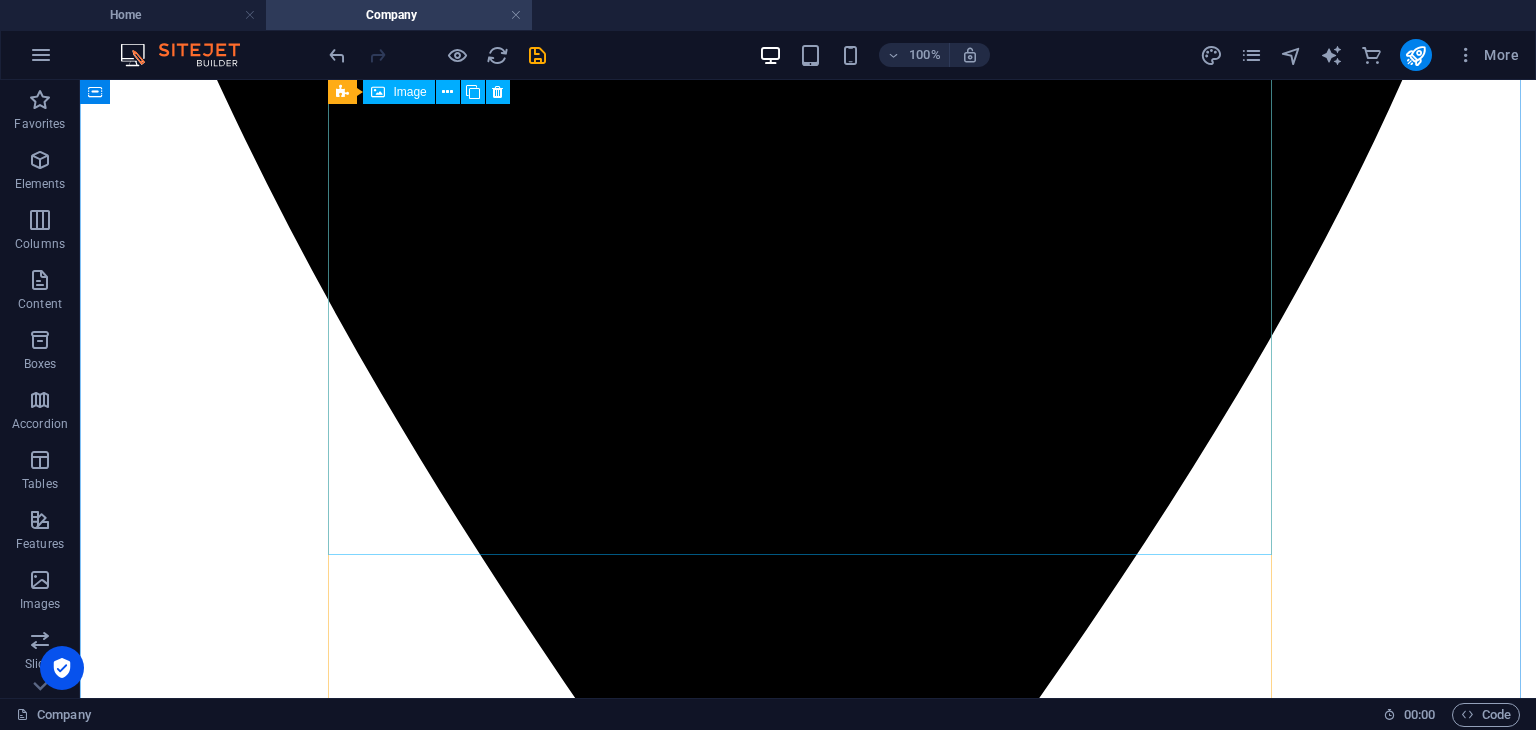 scroll, scrollTop: 1210, scrollLeft: 0, axis: vertical 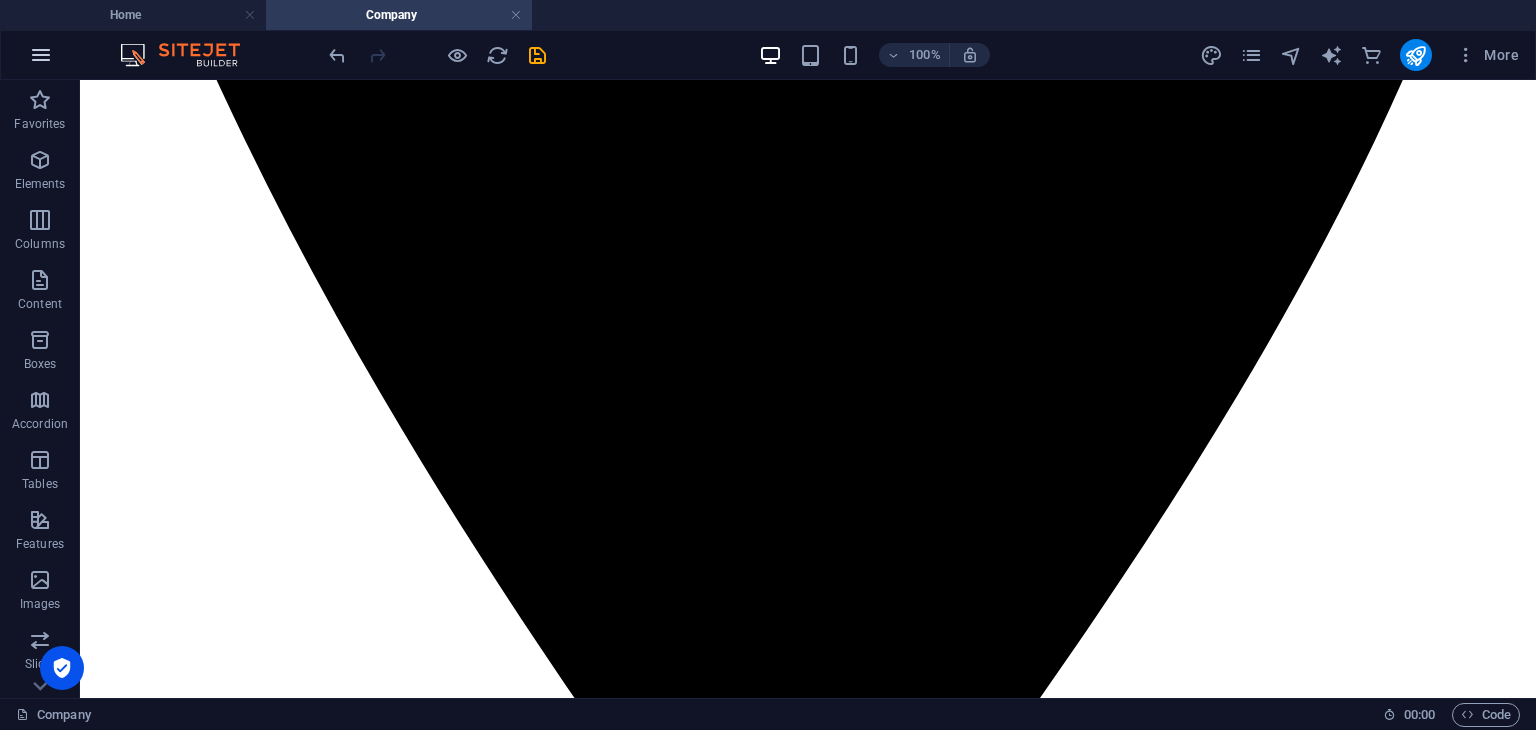 click at bounding box center (41, 55) 